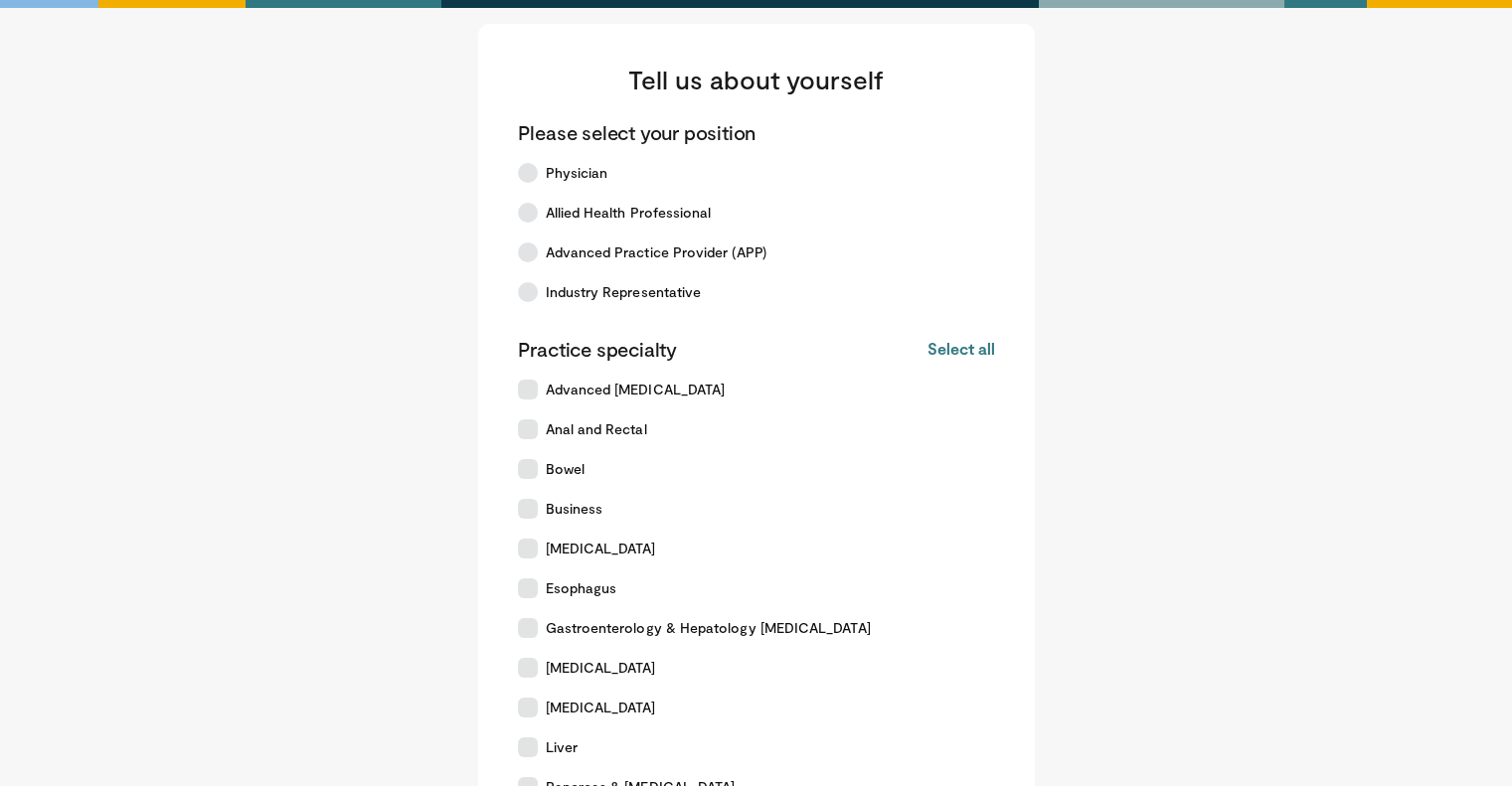 scroll, scrollTop: 26, scrollLeft: 0, axis: vertical 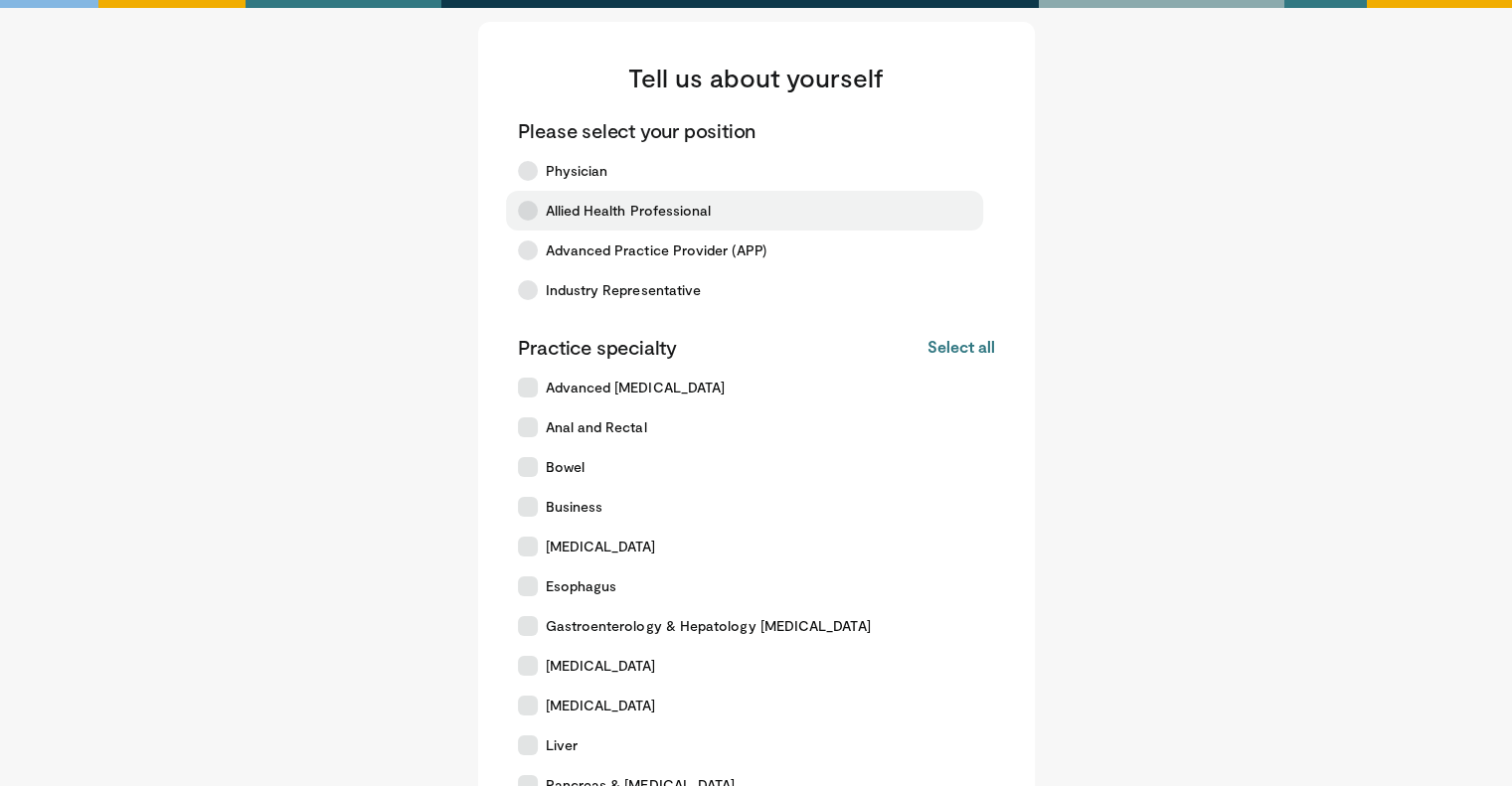 click on "Allied Health Professional" at bounding box center (628, 211) 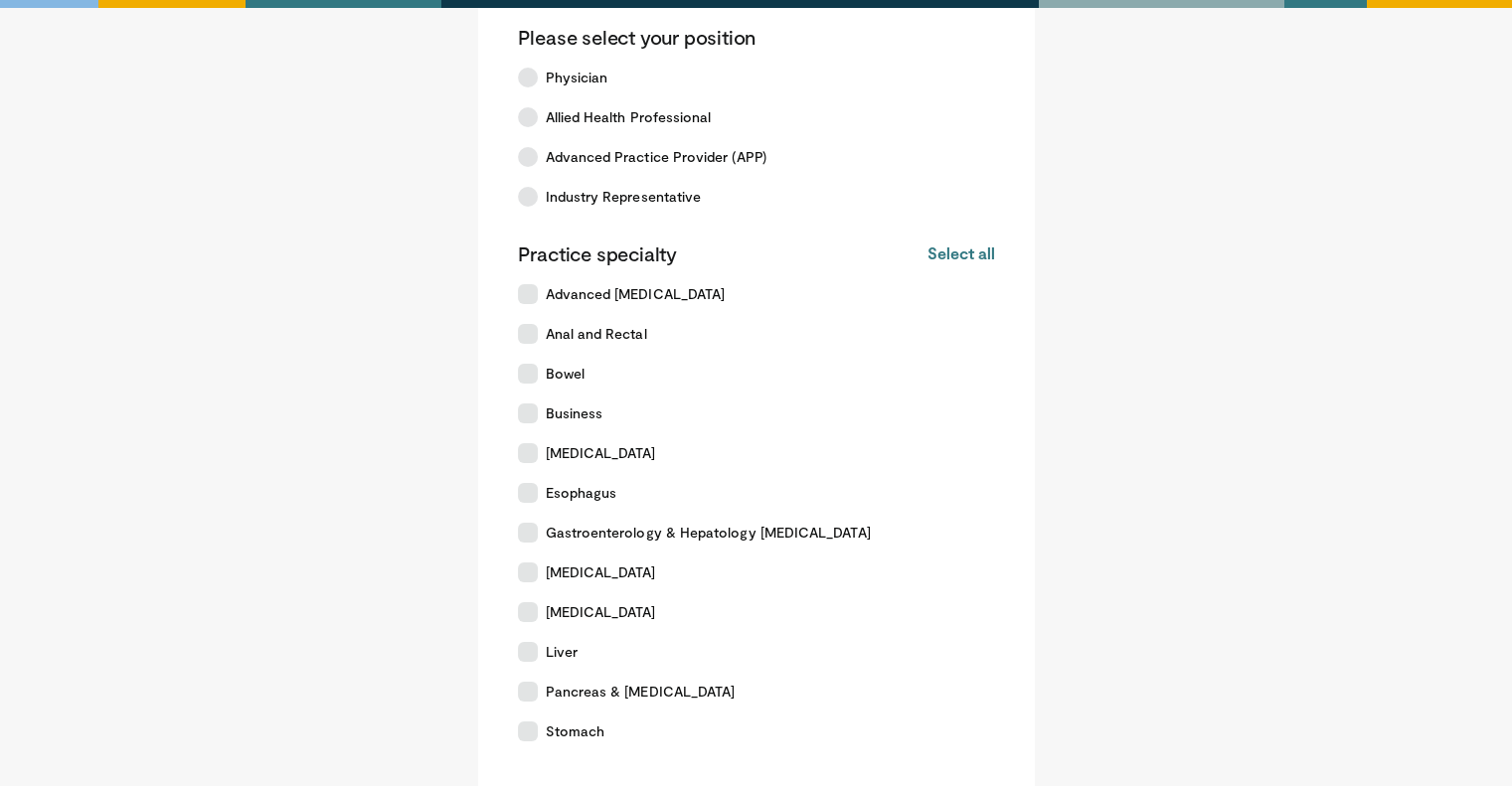 scroll, scrollTop: 167, scrollLeft: 0, axis: vertical 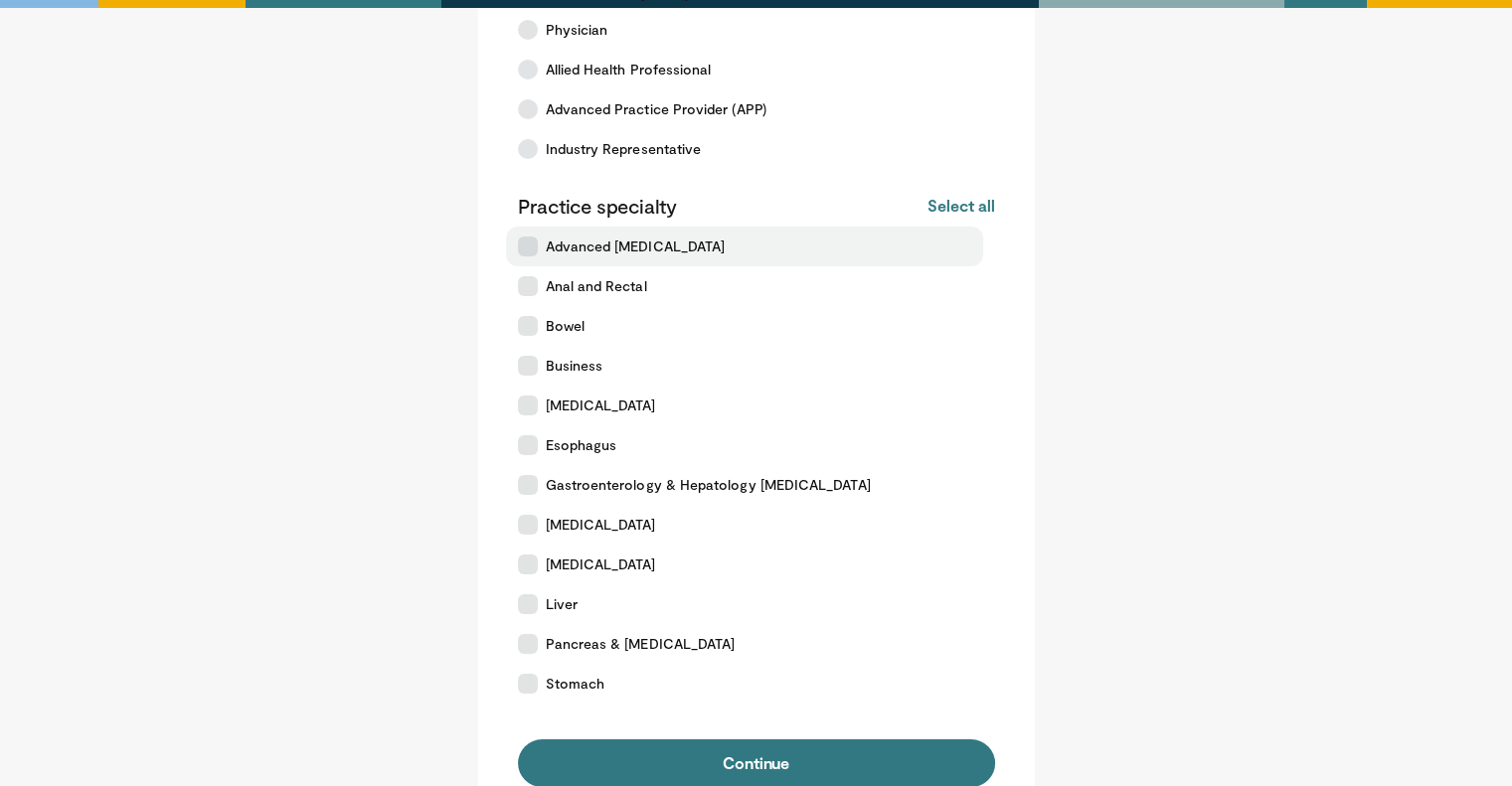 click on "Advanced [MEDICAL_DATA]" at bounding box center (745, 246) 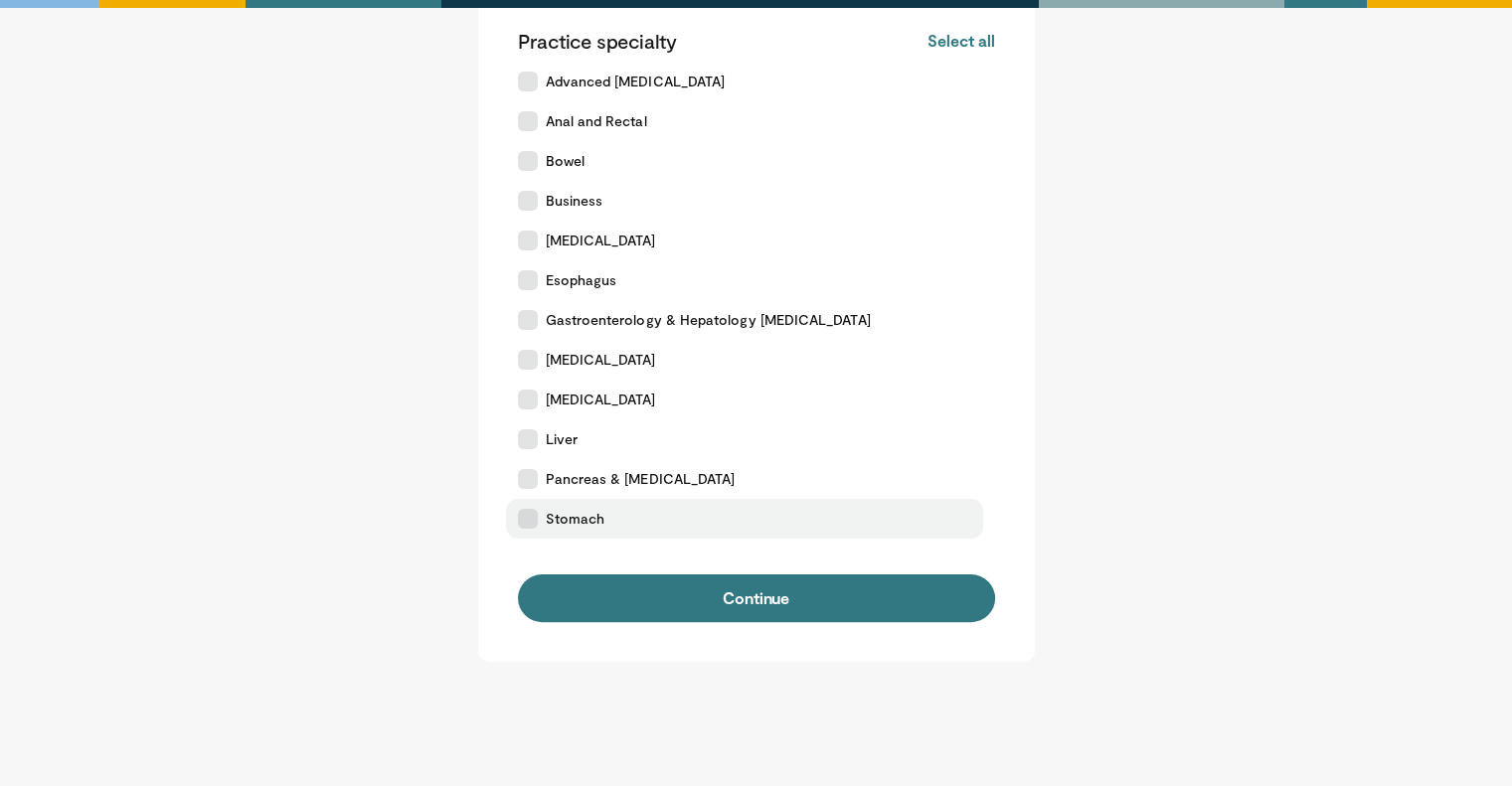 scroll, scrollTop: 330, scrollLeft: 0, axis: vertical 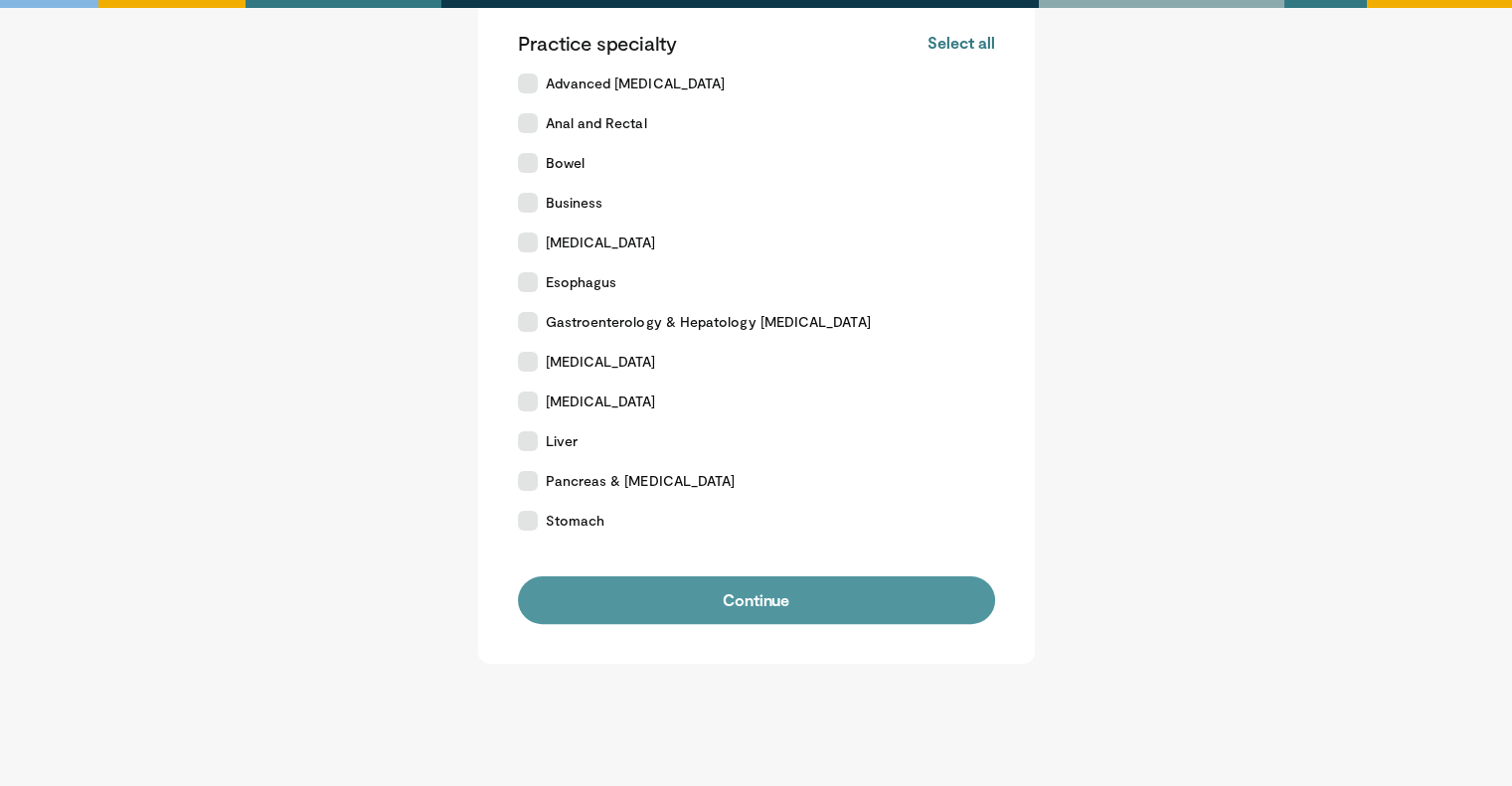 click on "Continue" at bounding box center (756, 600) 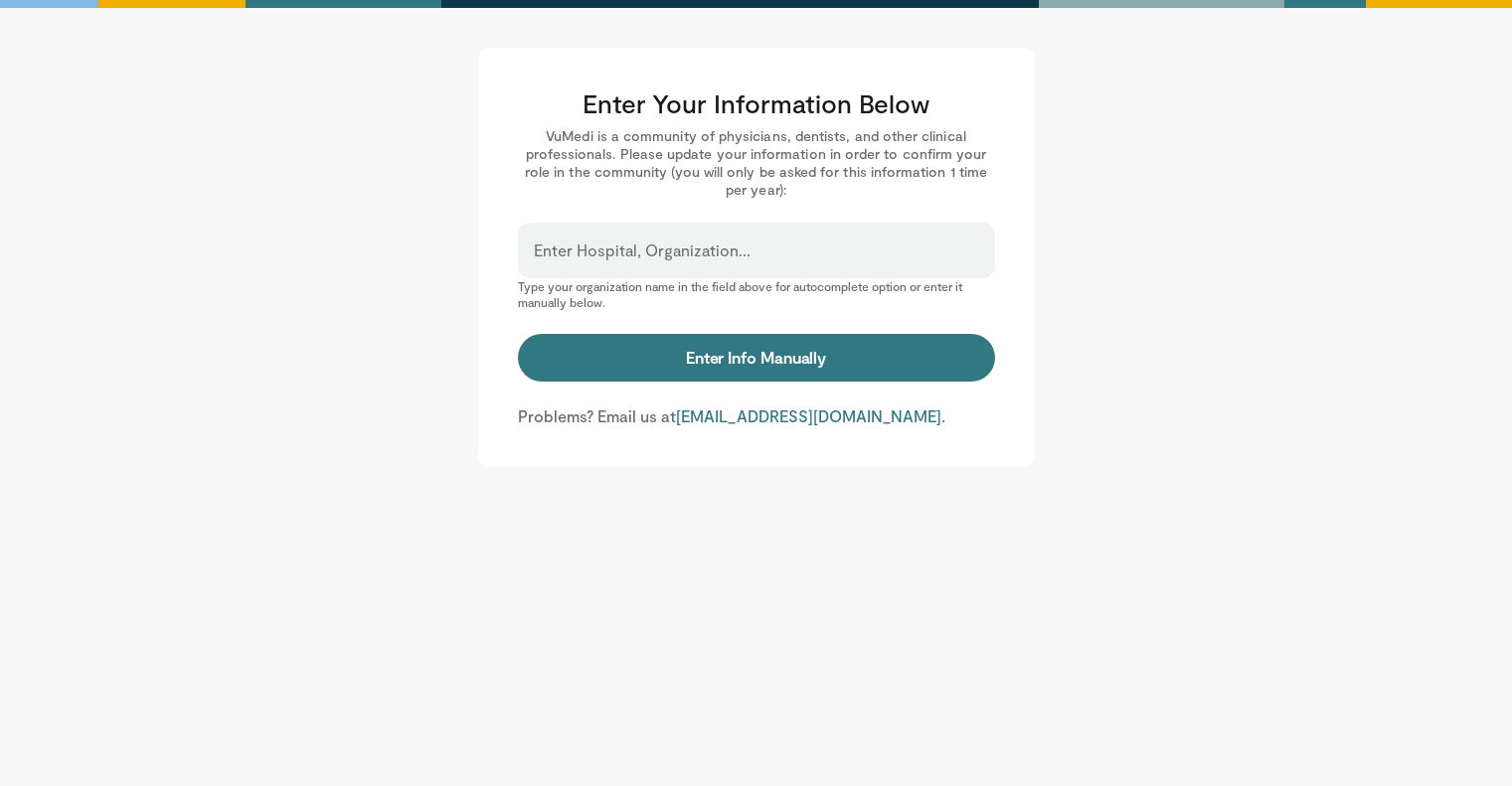 scroll, scrollTop: 0, scrollLeft: 0, axis: both 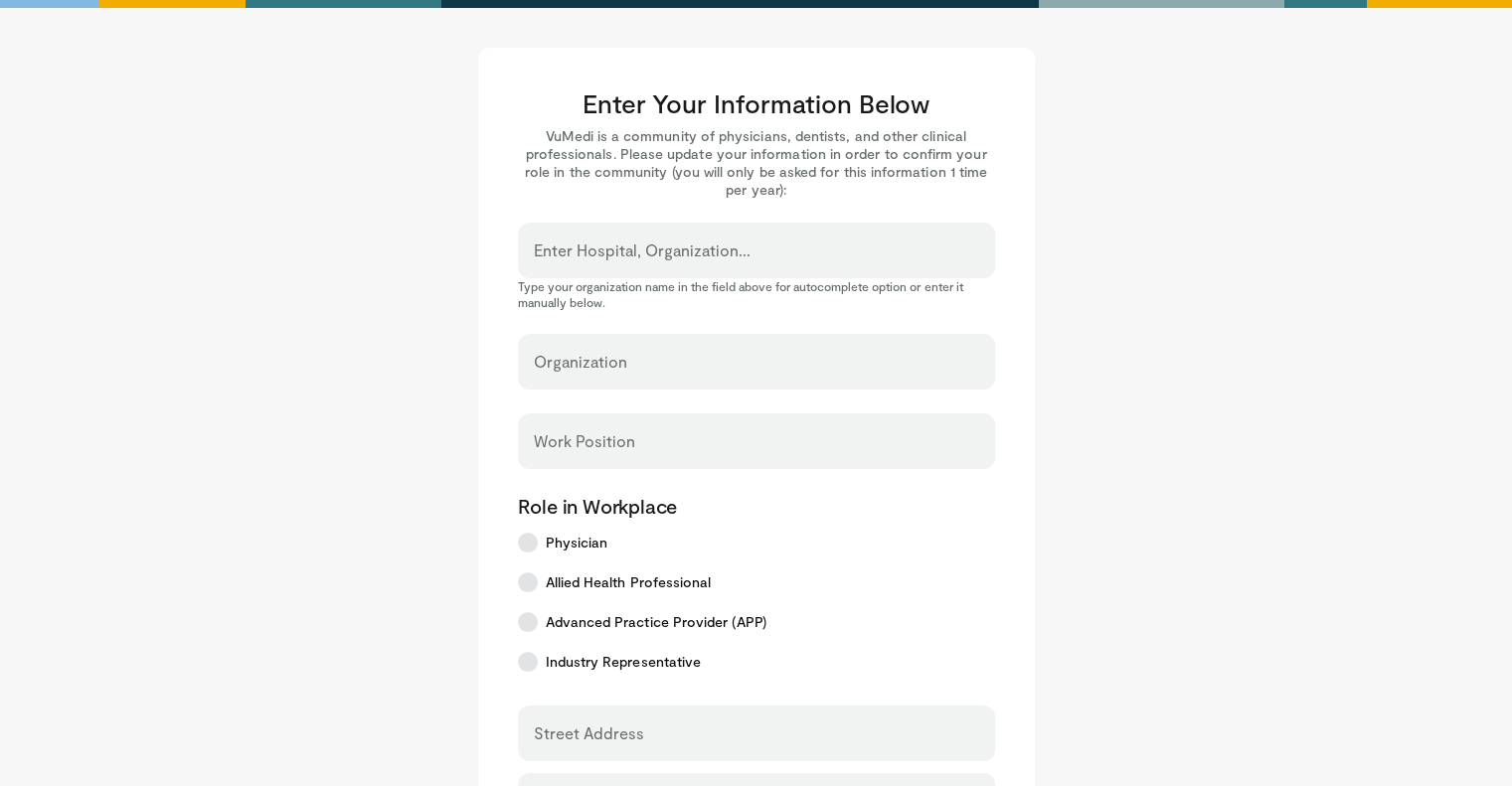 click on "Got it" at bounding box center [121, 1605] 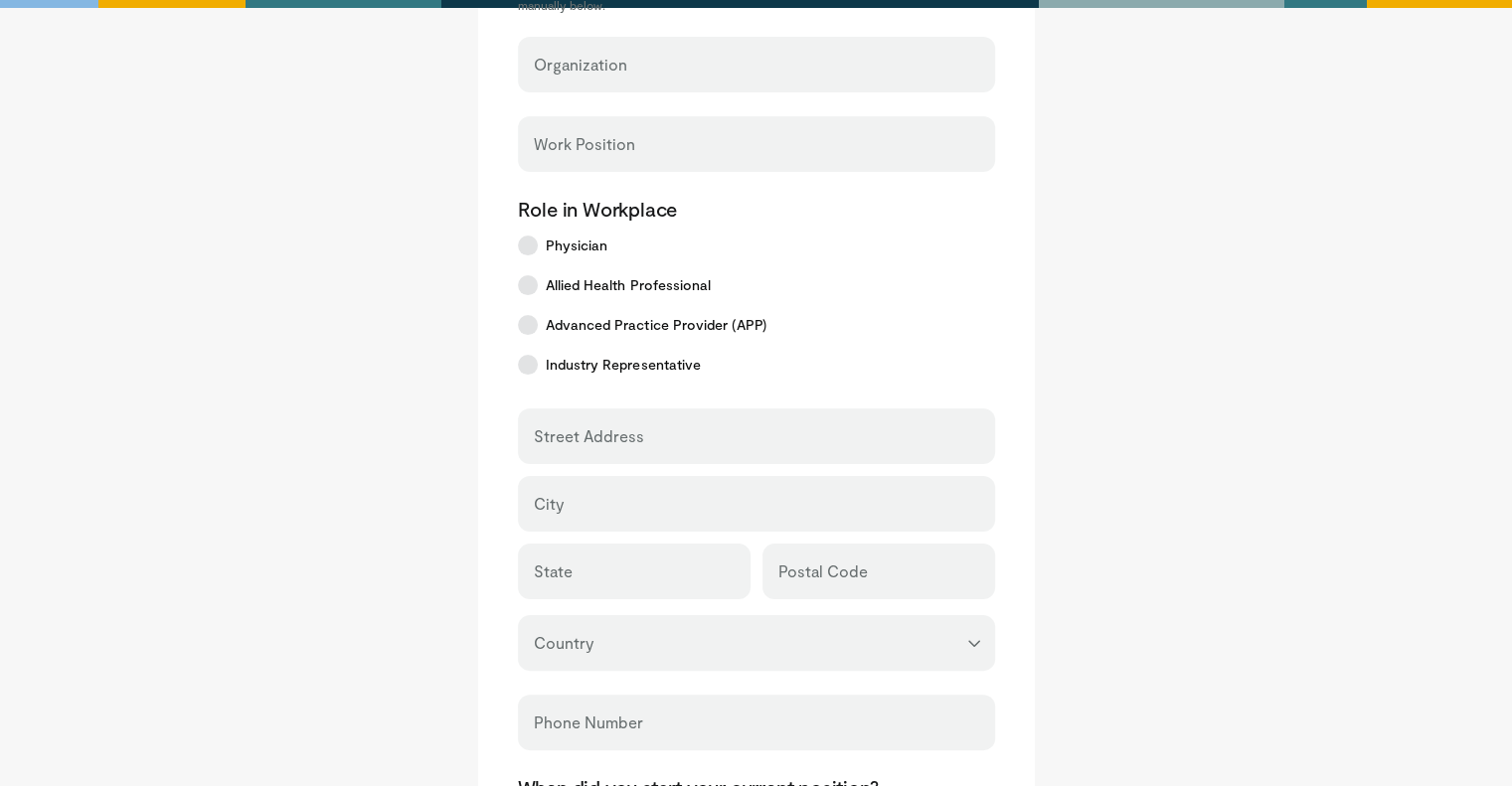scroll, scrollTop: 0, scrollLeft: 0, axis: both 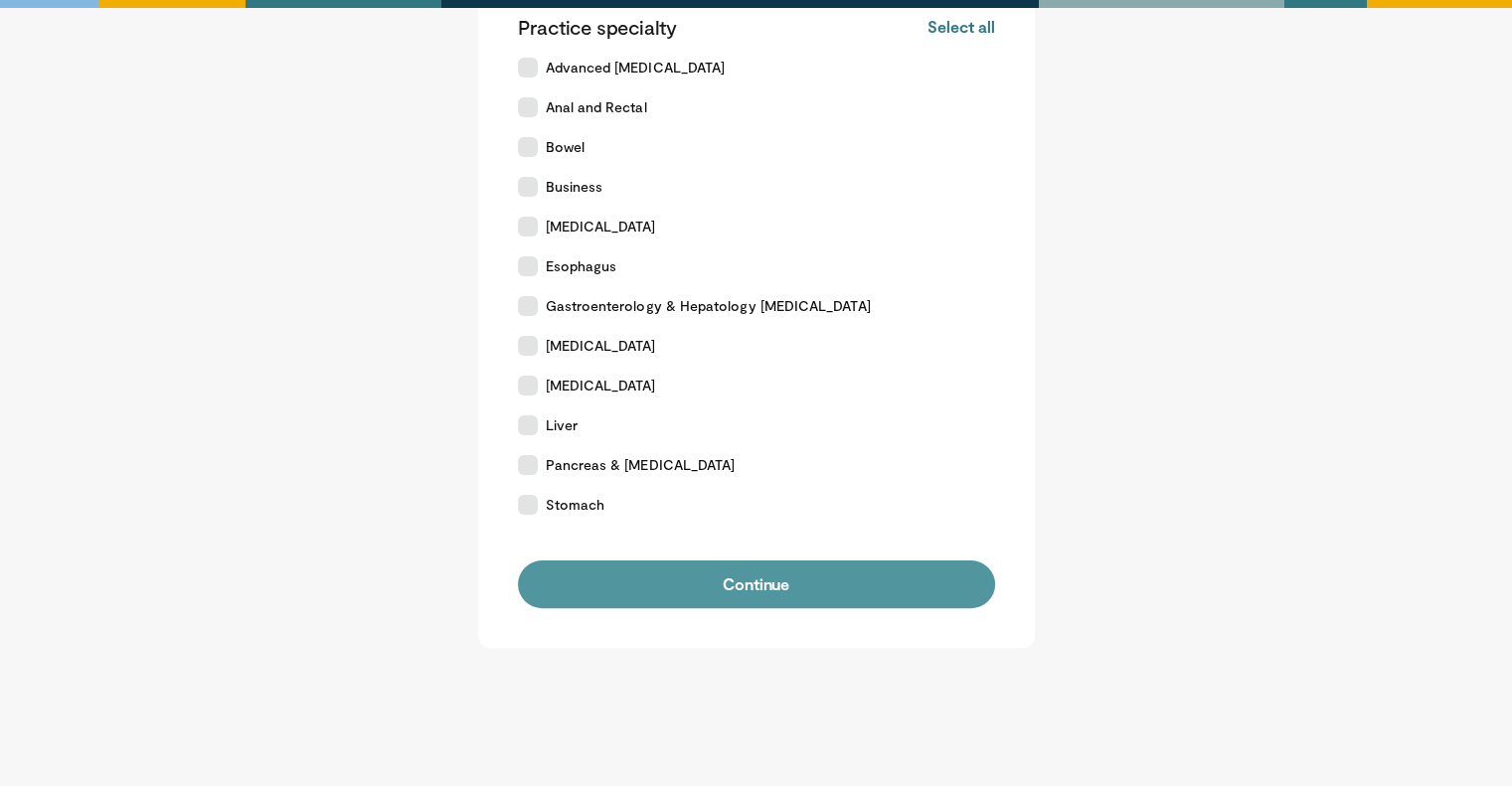 click on "Continue" at bounding box center (756, 584) 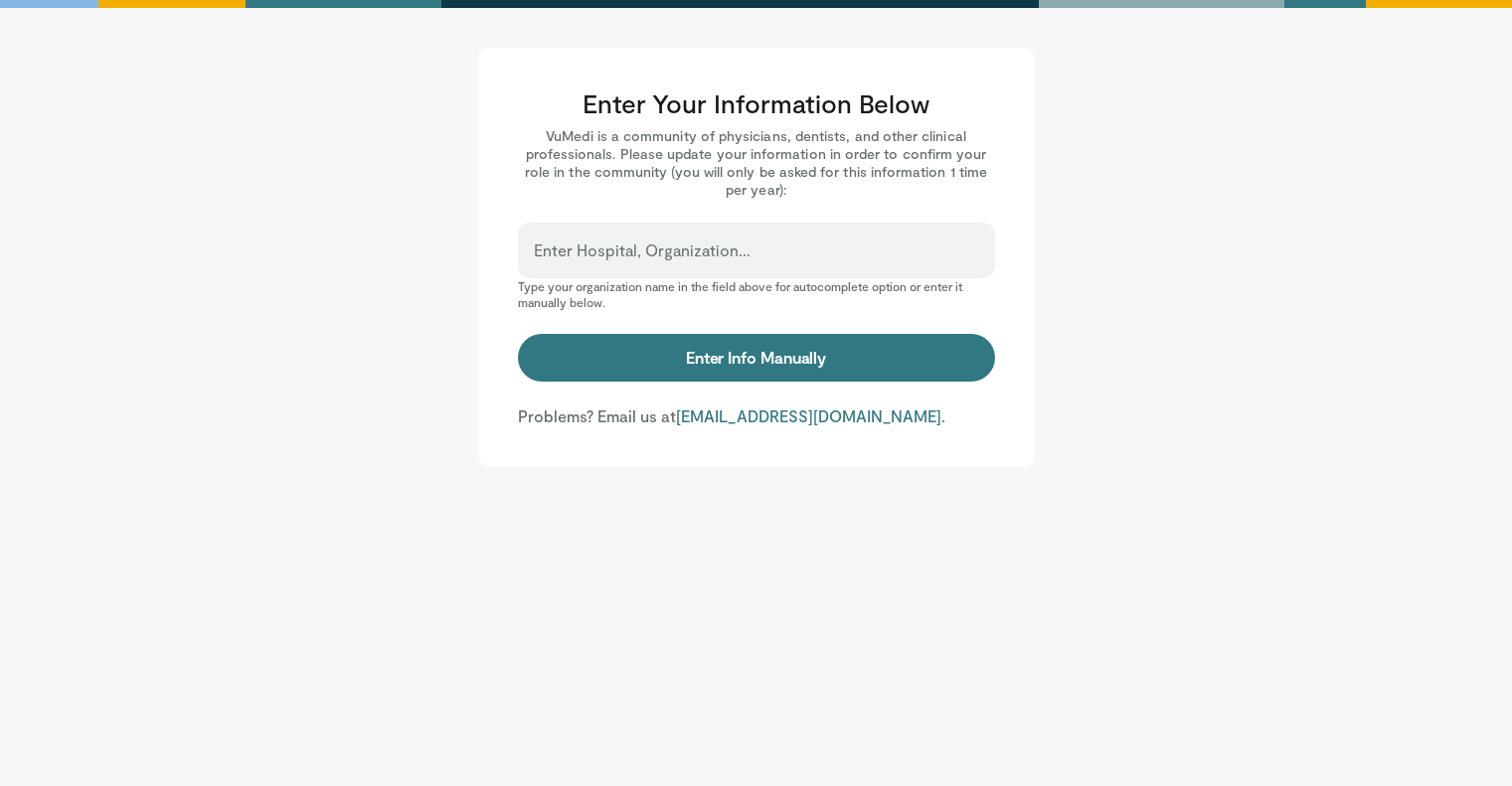 scroll, scrollTop: 0, scrollLeft: 0, axis: both 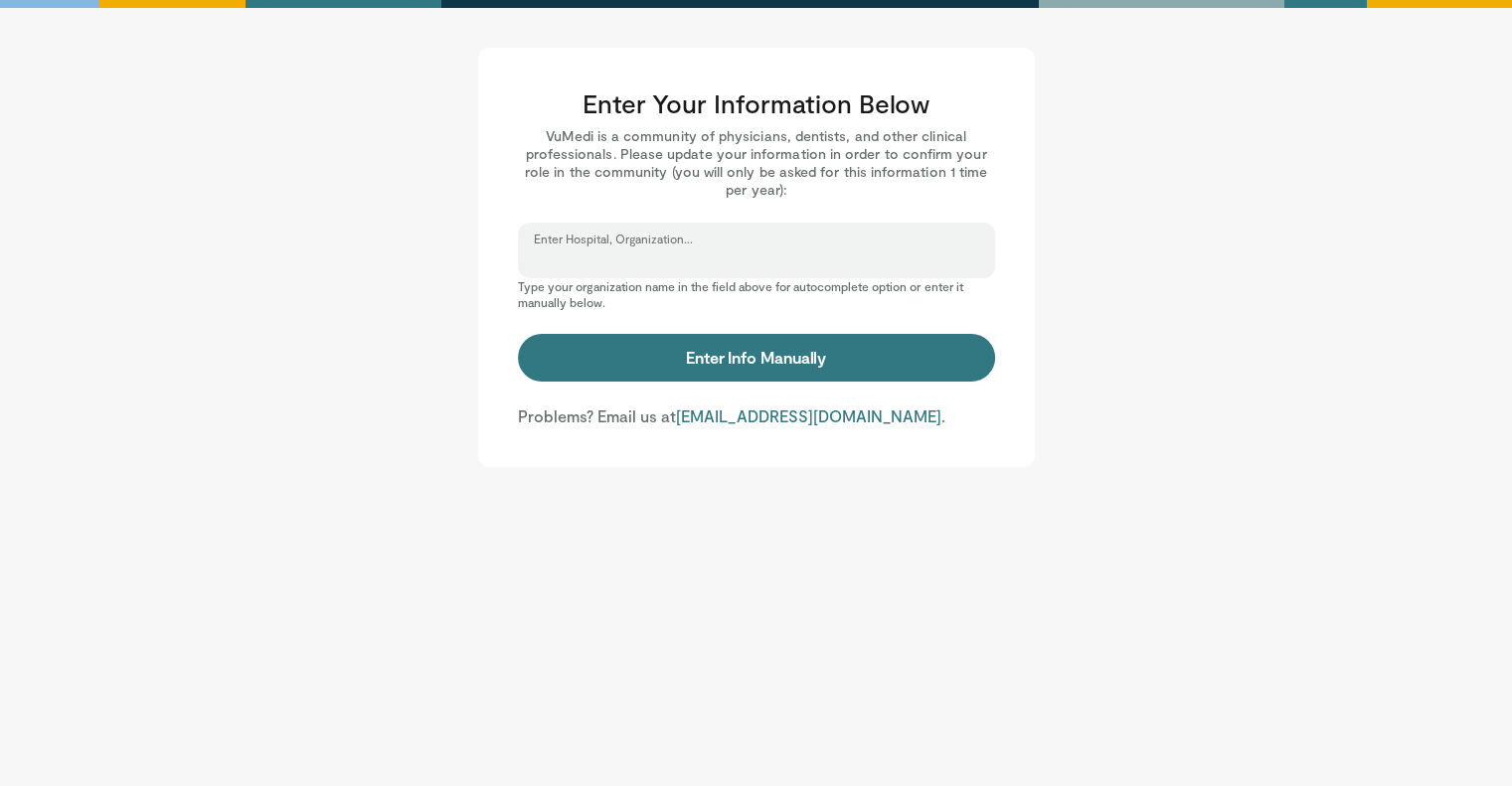click on "Enter Hospital, Organization..." at bounding box center [756, 259] 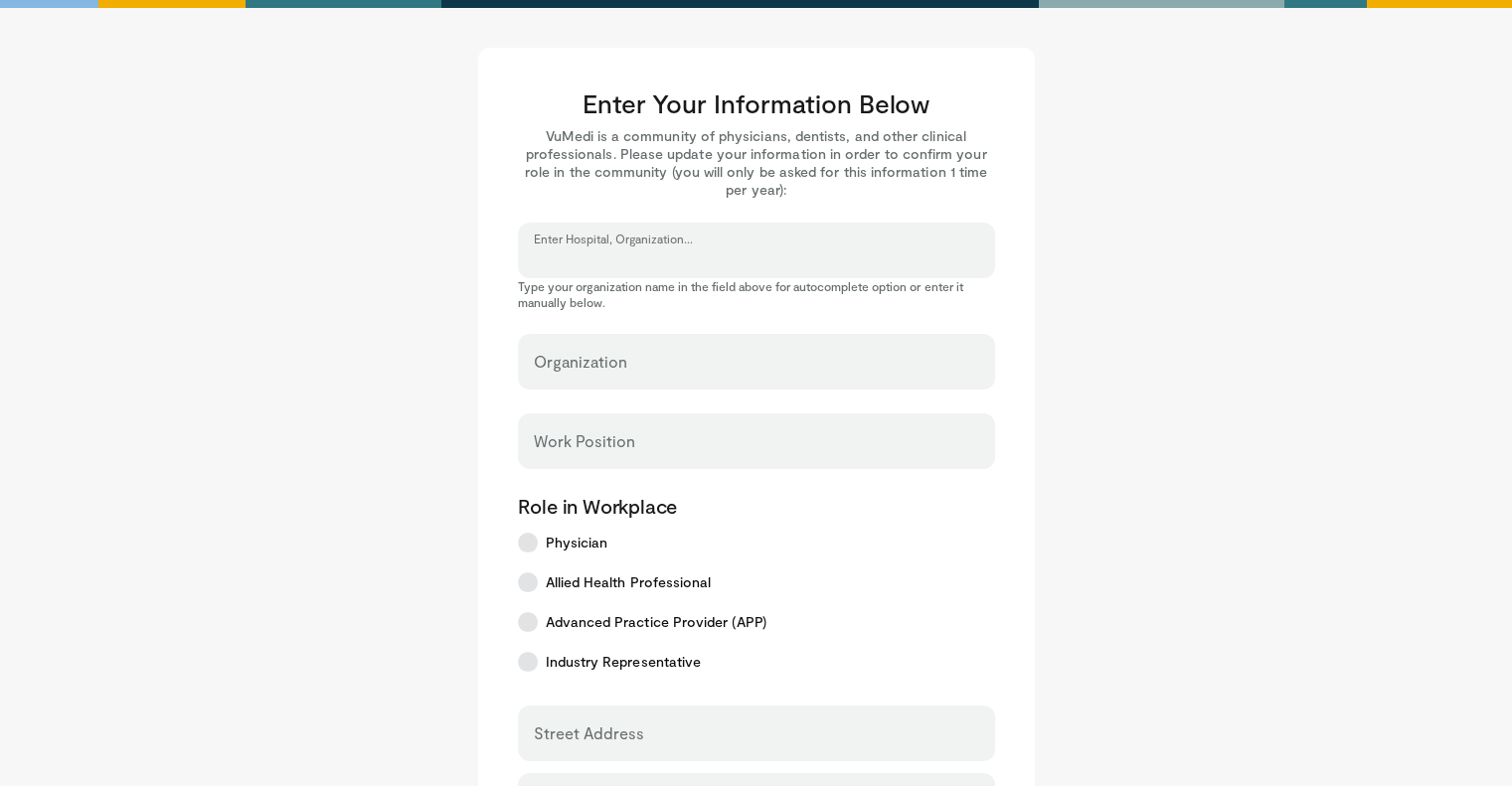 click on "Enter Hospital, Organization..." at bounding box center (756, 259) 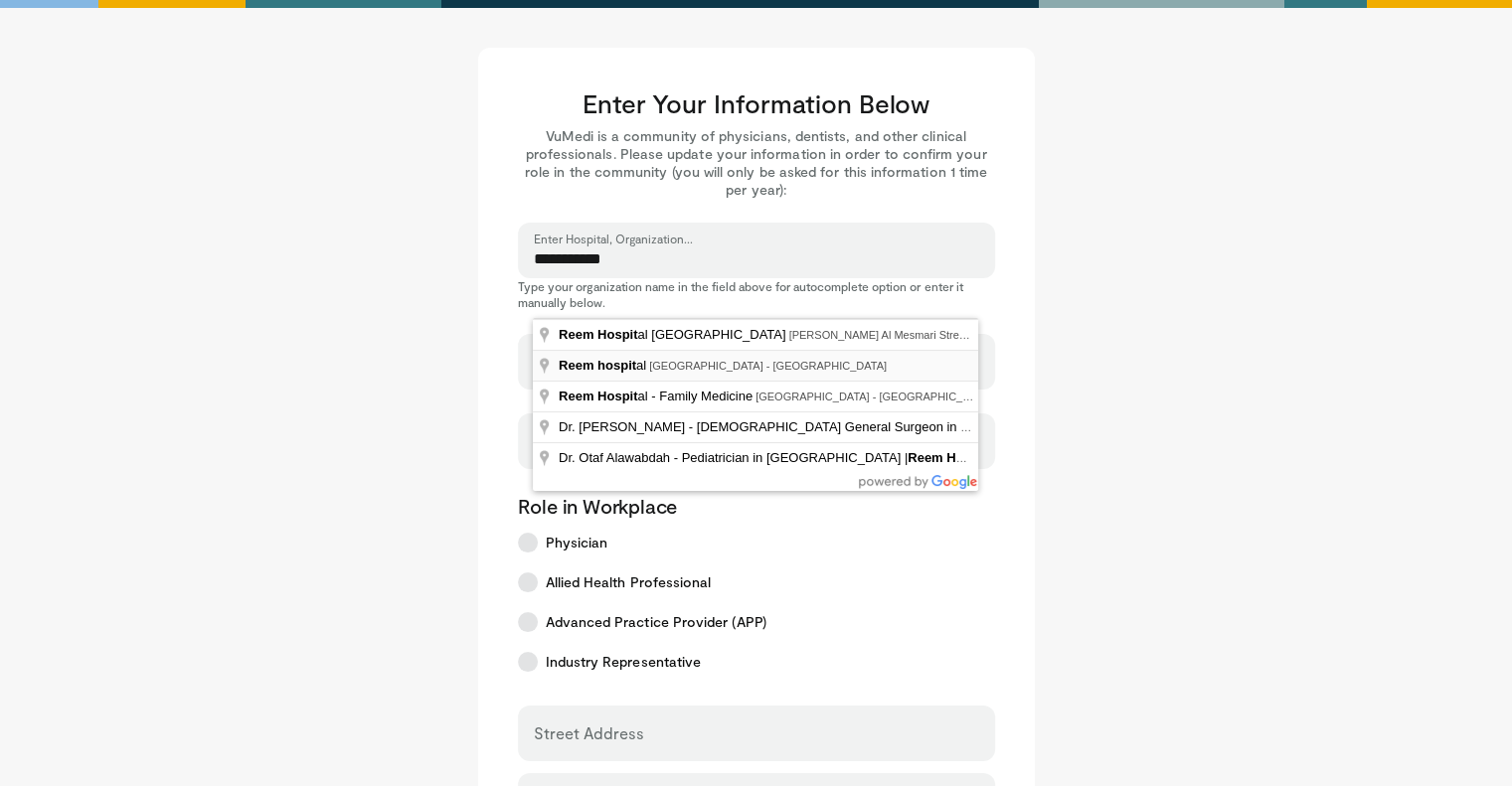 type on "**********" 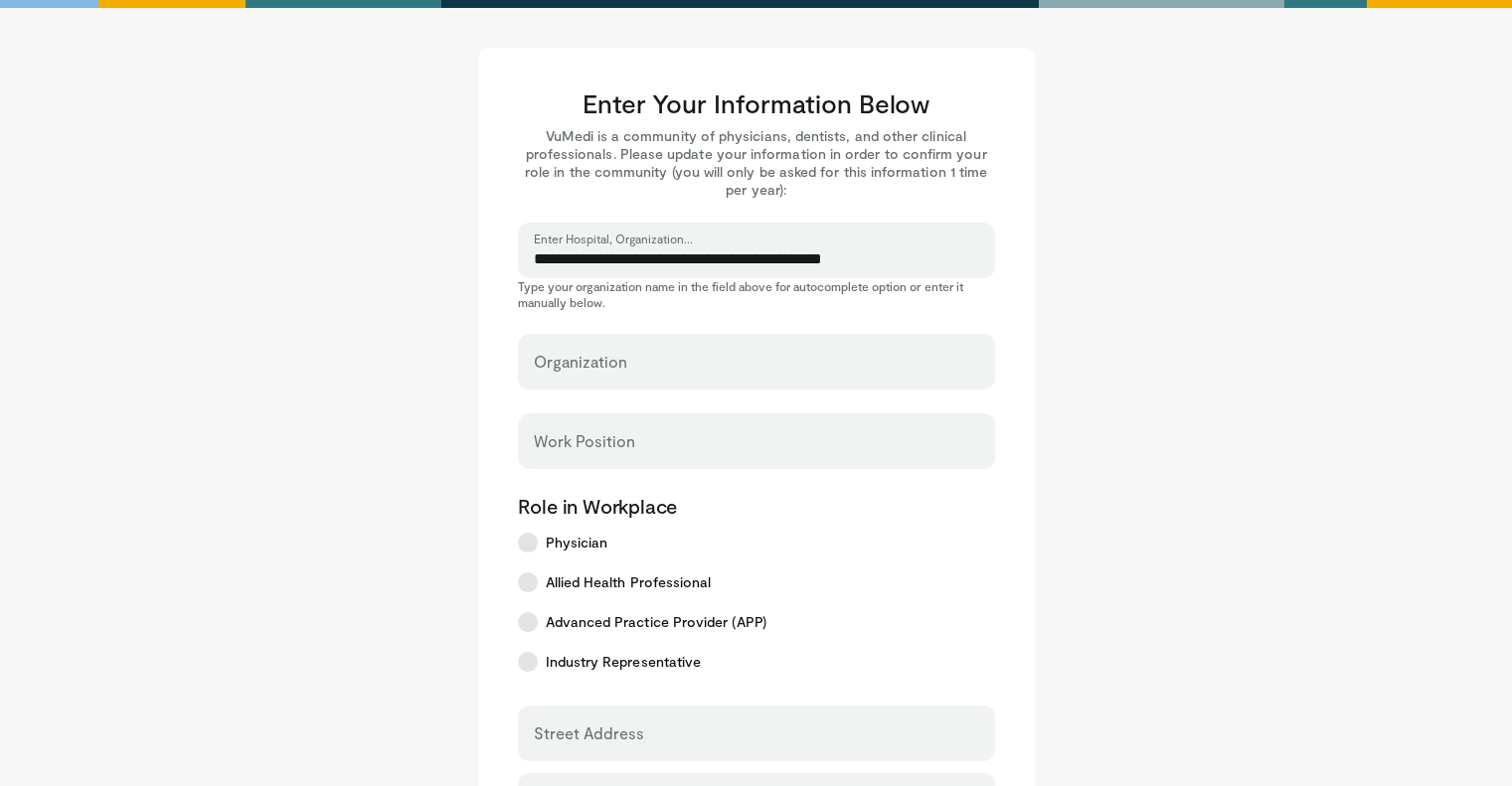 select on "**" 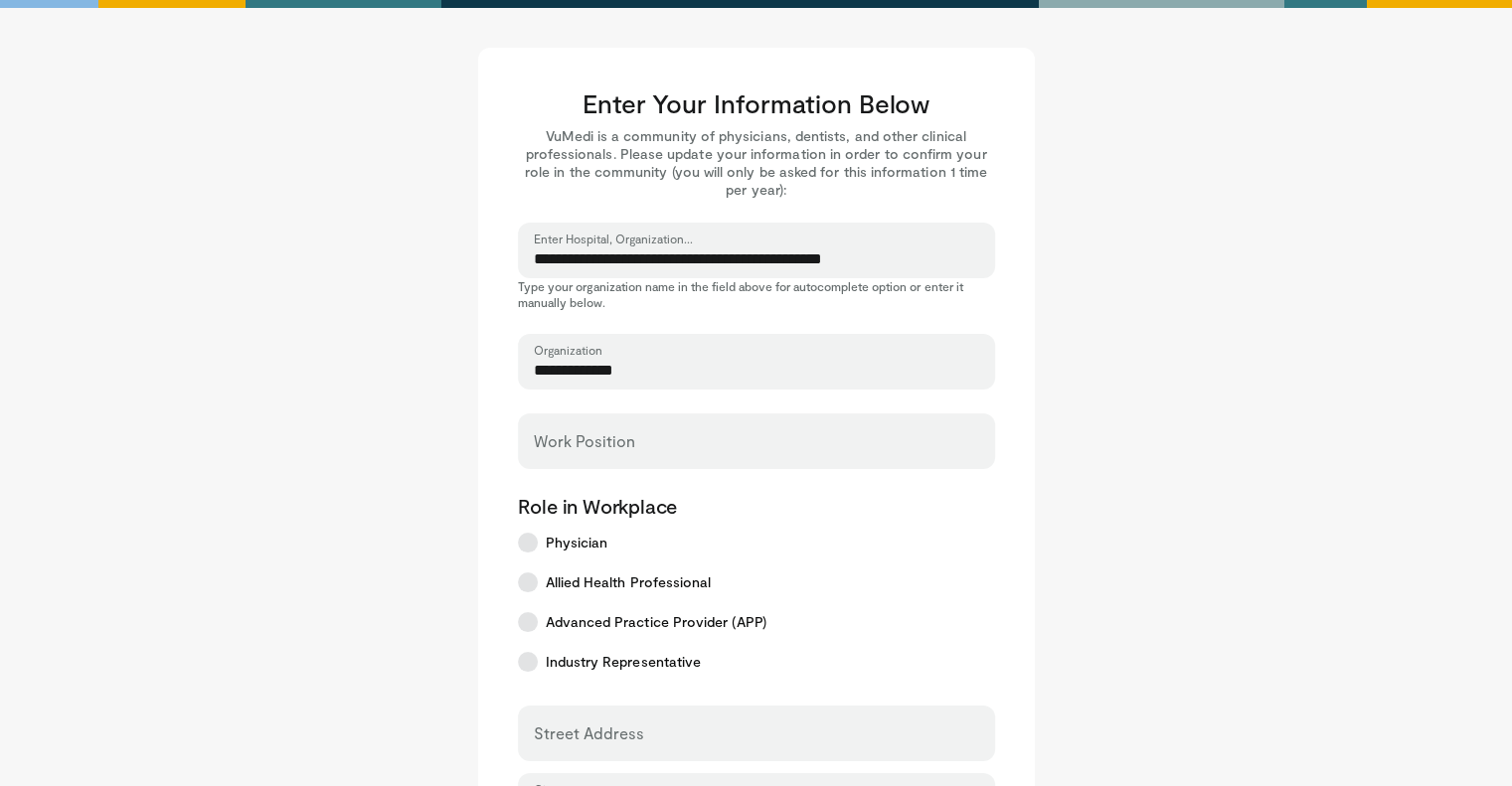 click on "Work Position" at bounding box center [756, 441] 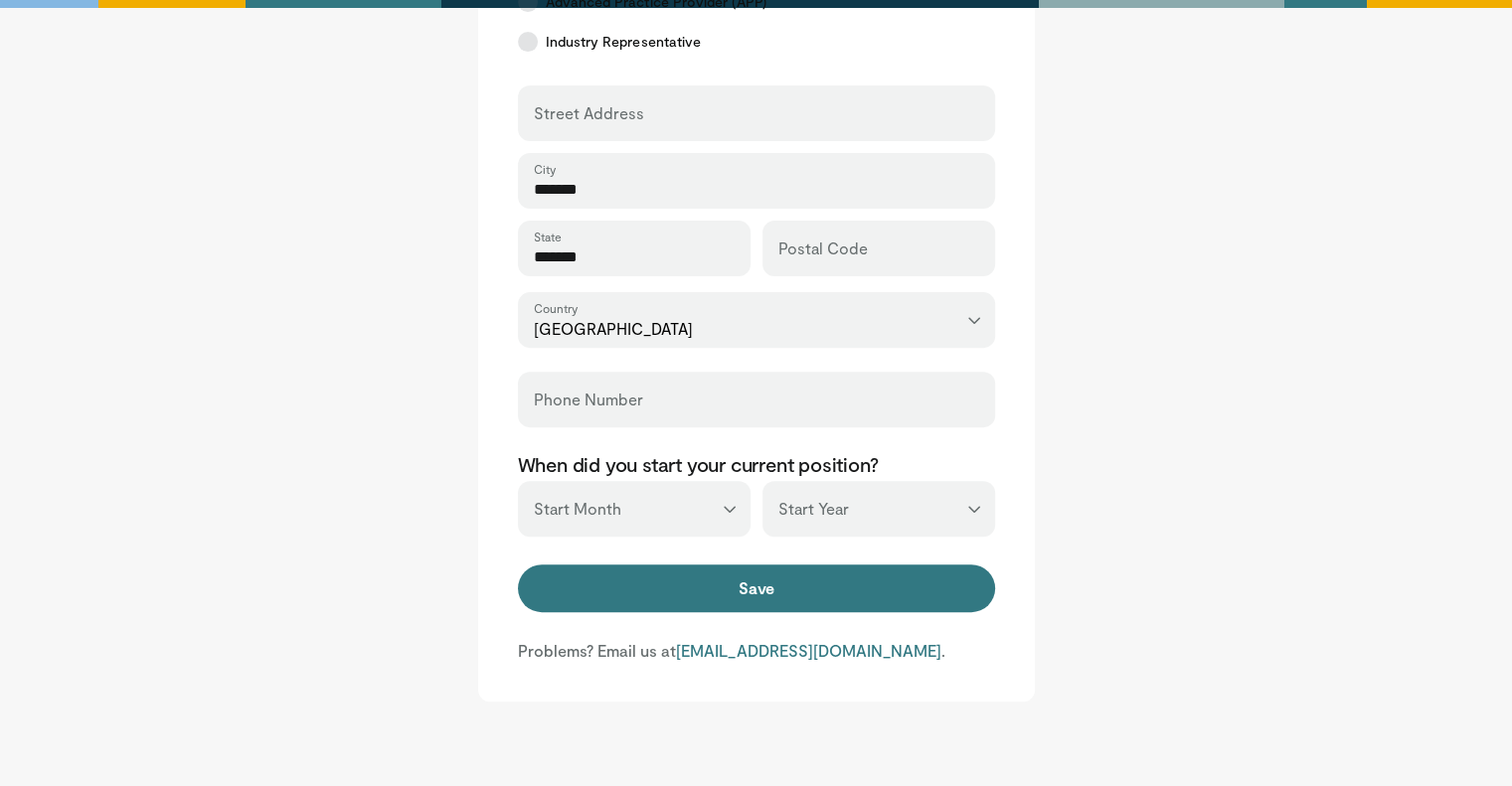 scroll, scrollTop: 622, scrollLeft: 0, axis: vertical 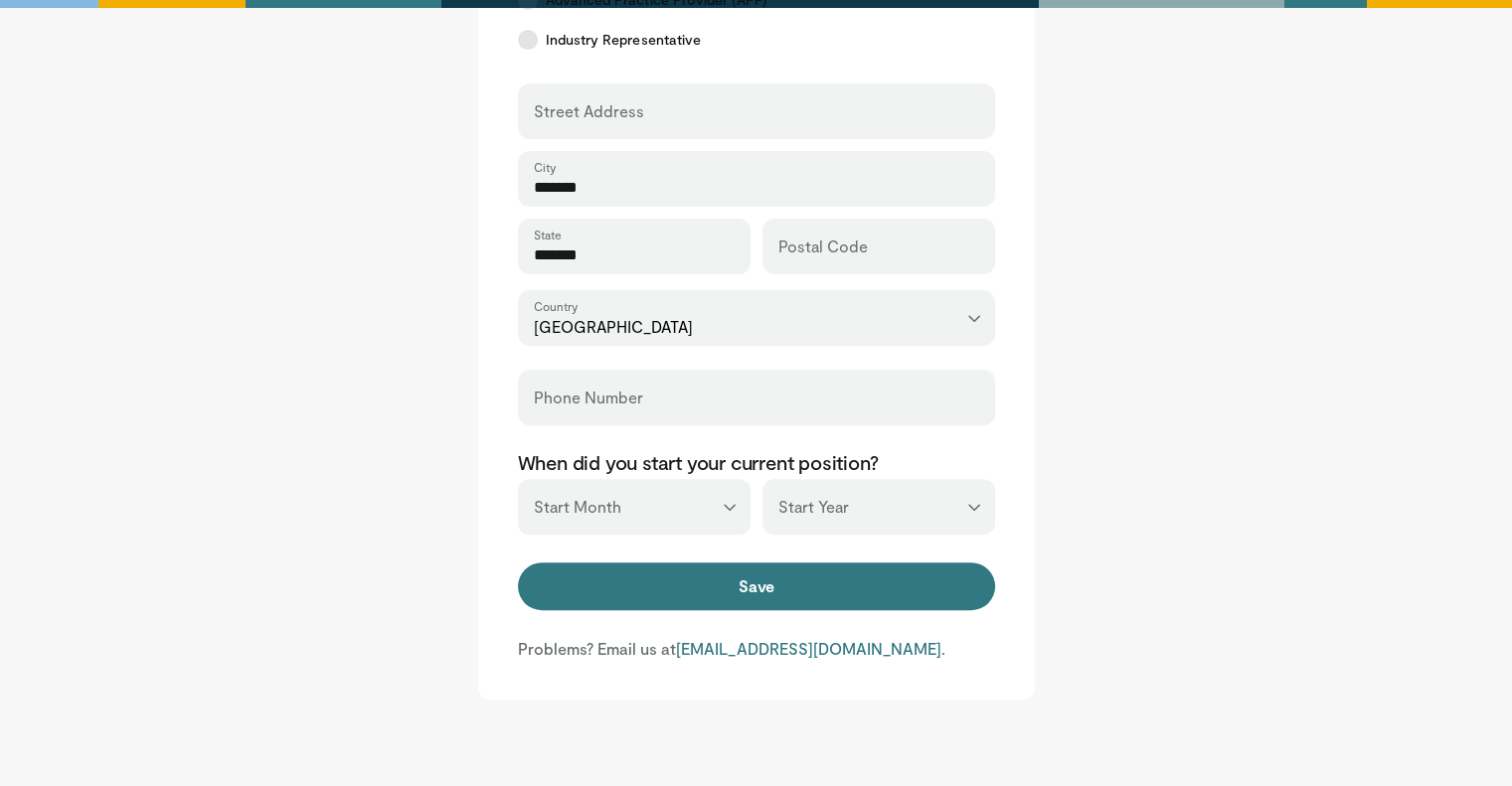 click on "***
*******
********
*****
*****
***
****
****
******
*********
*******
********
********" at bounding box center (634, 507) 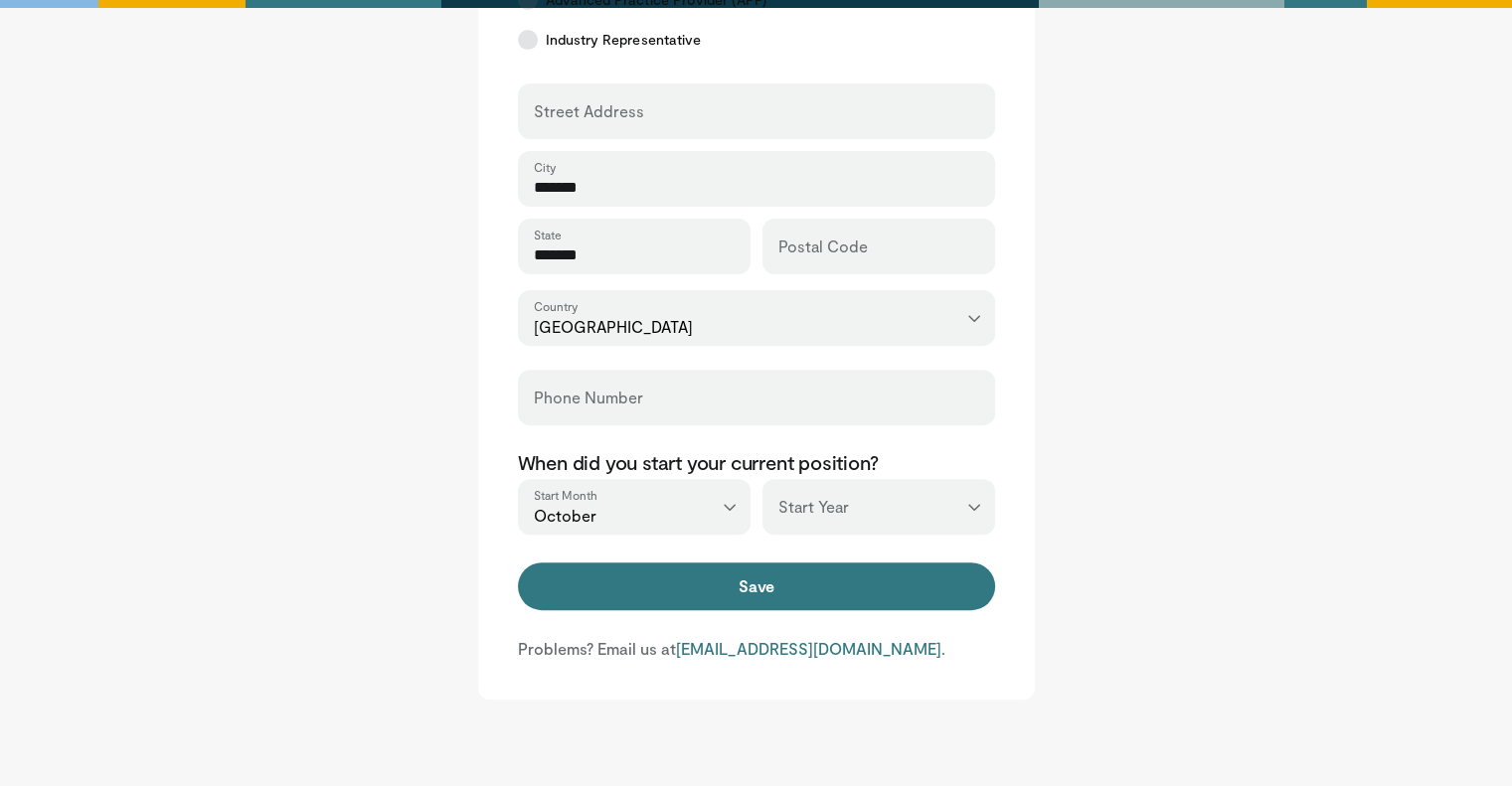 click on "***
****
****
****
****
****
****
****
****
****
****
****
****
****
****
****
****
****
****
****
****
****
****
****
****
****
****
****
****
**** **** **** **** ****" at bounding box center [879, 507] 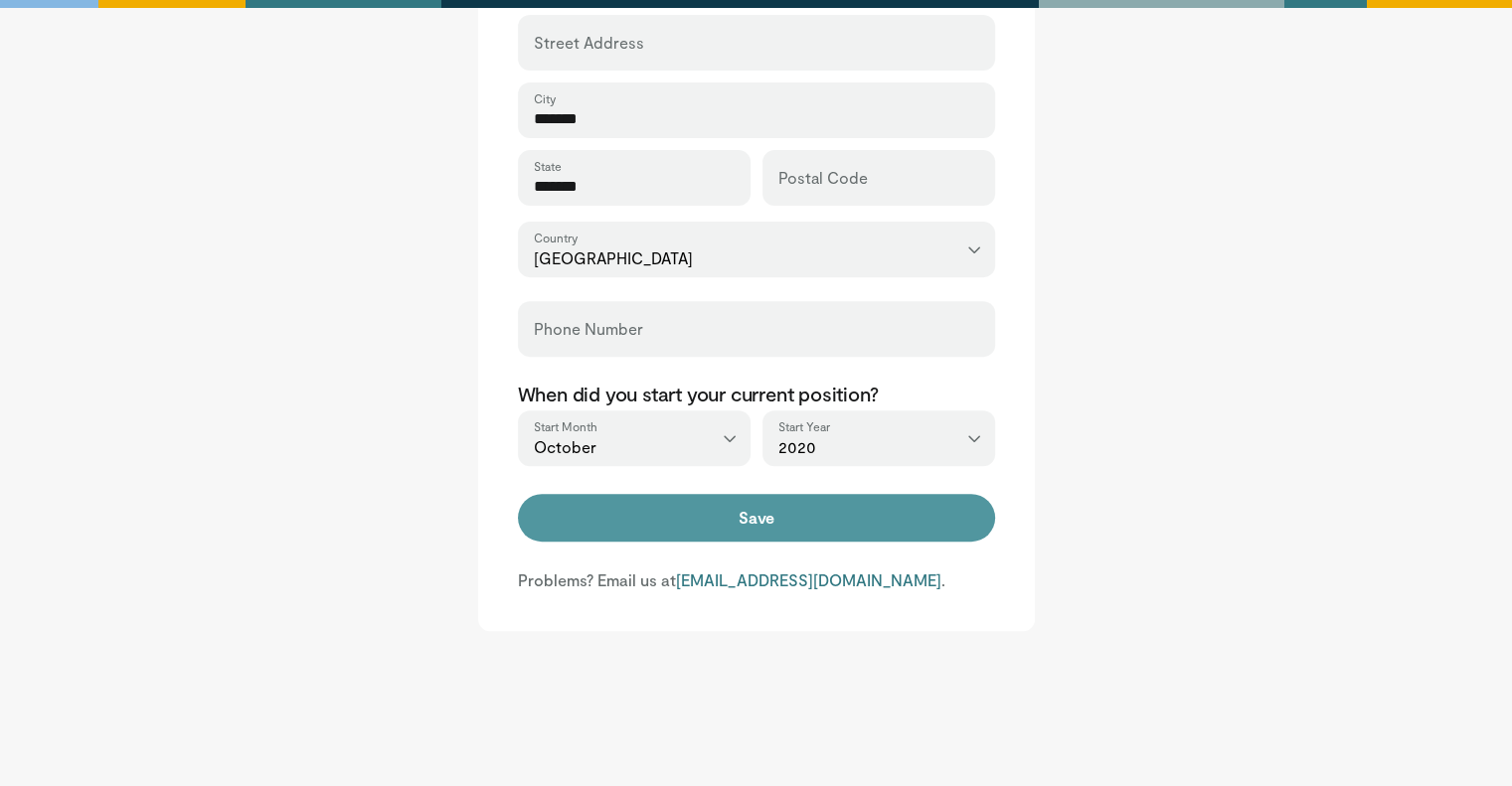 click on "Save" at bounding box center [756, 518] 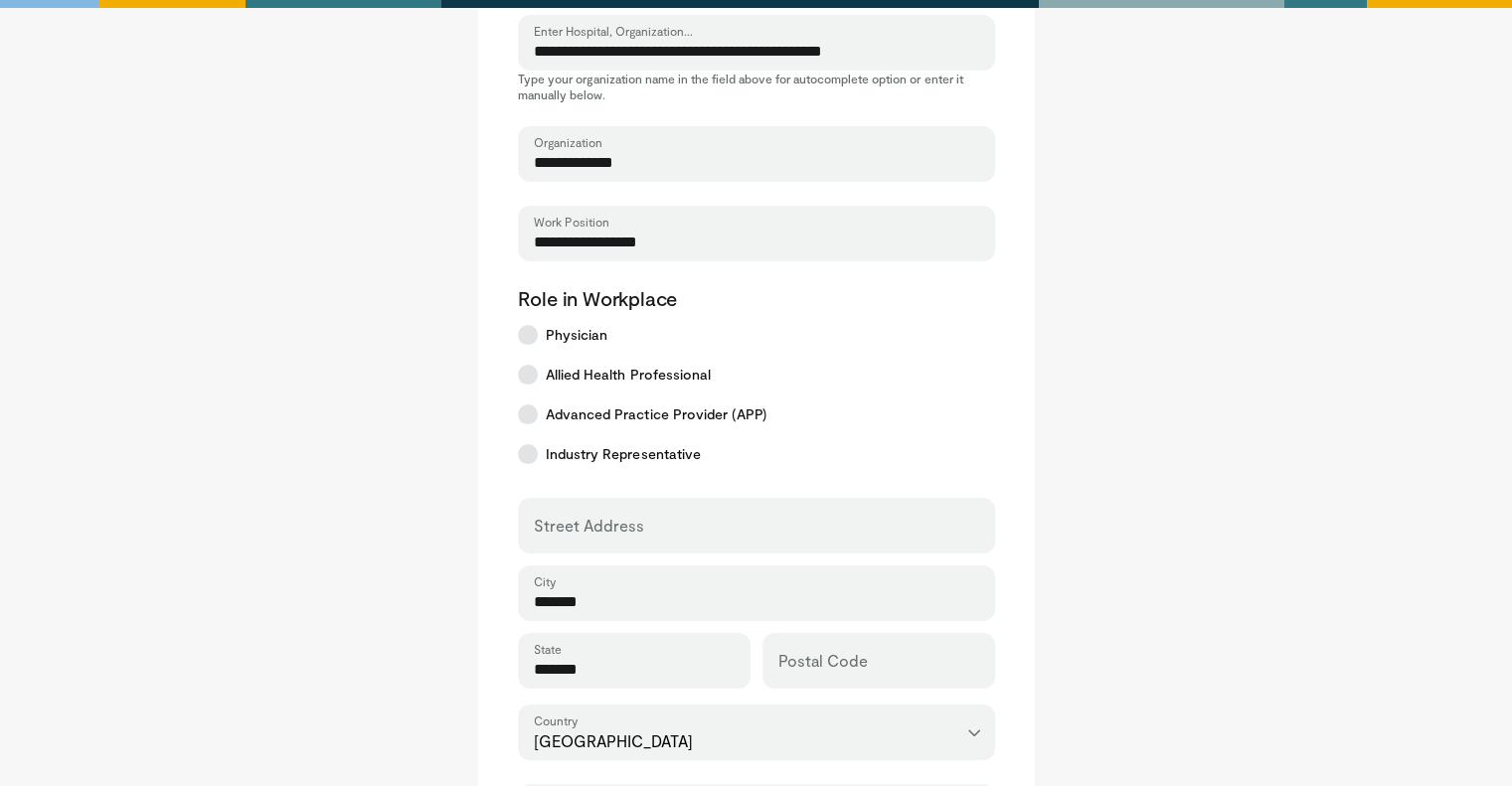 scroll, scrollTop: 519, scrollLeft: 0, axis: vertical 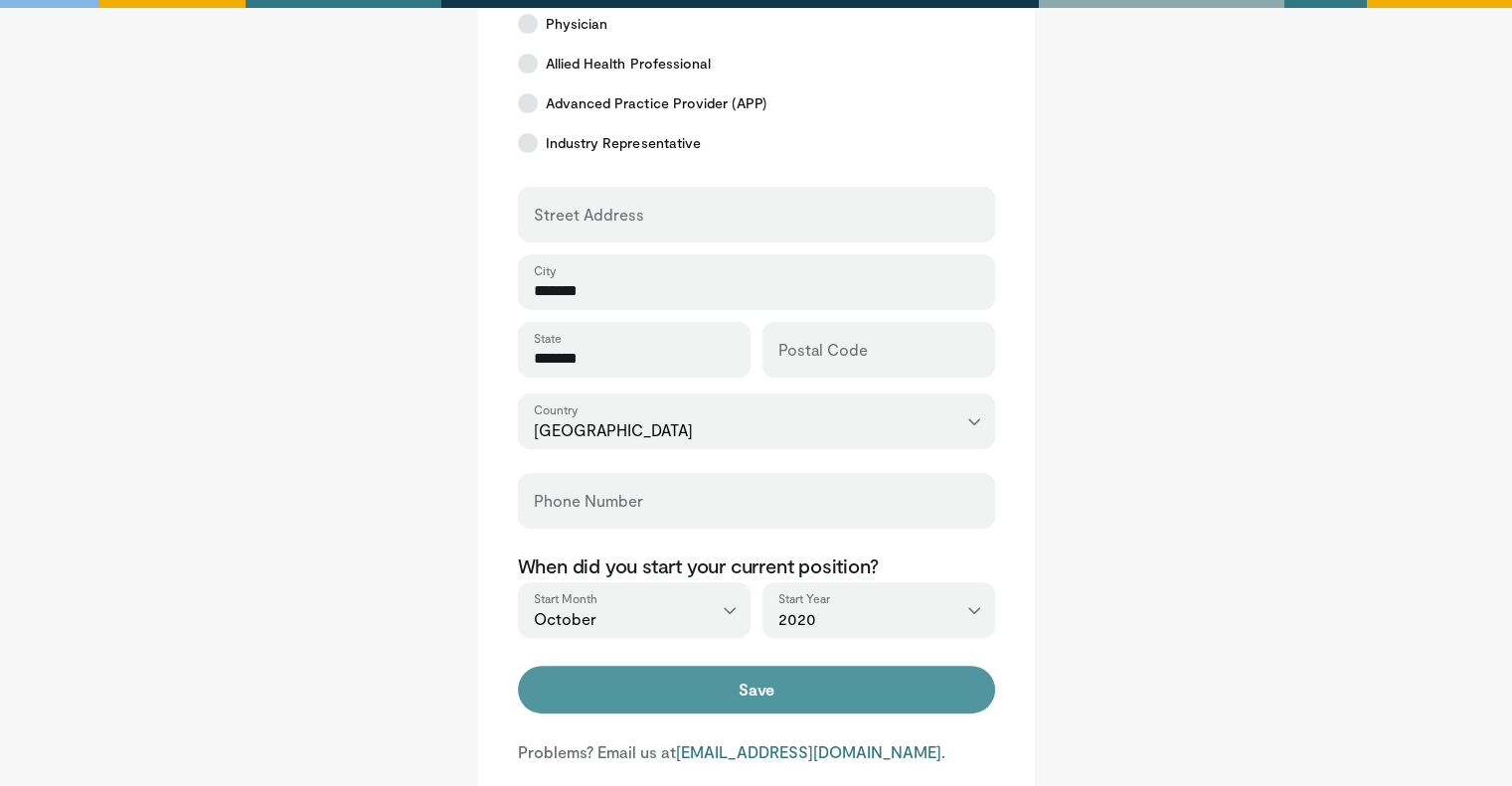 type on "**********" 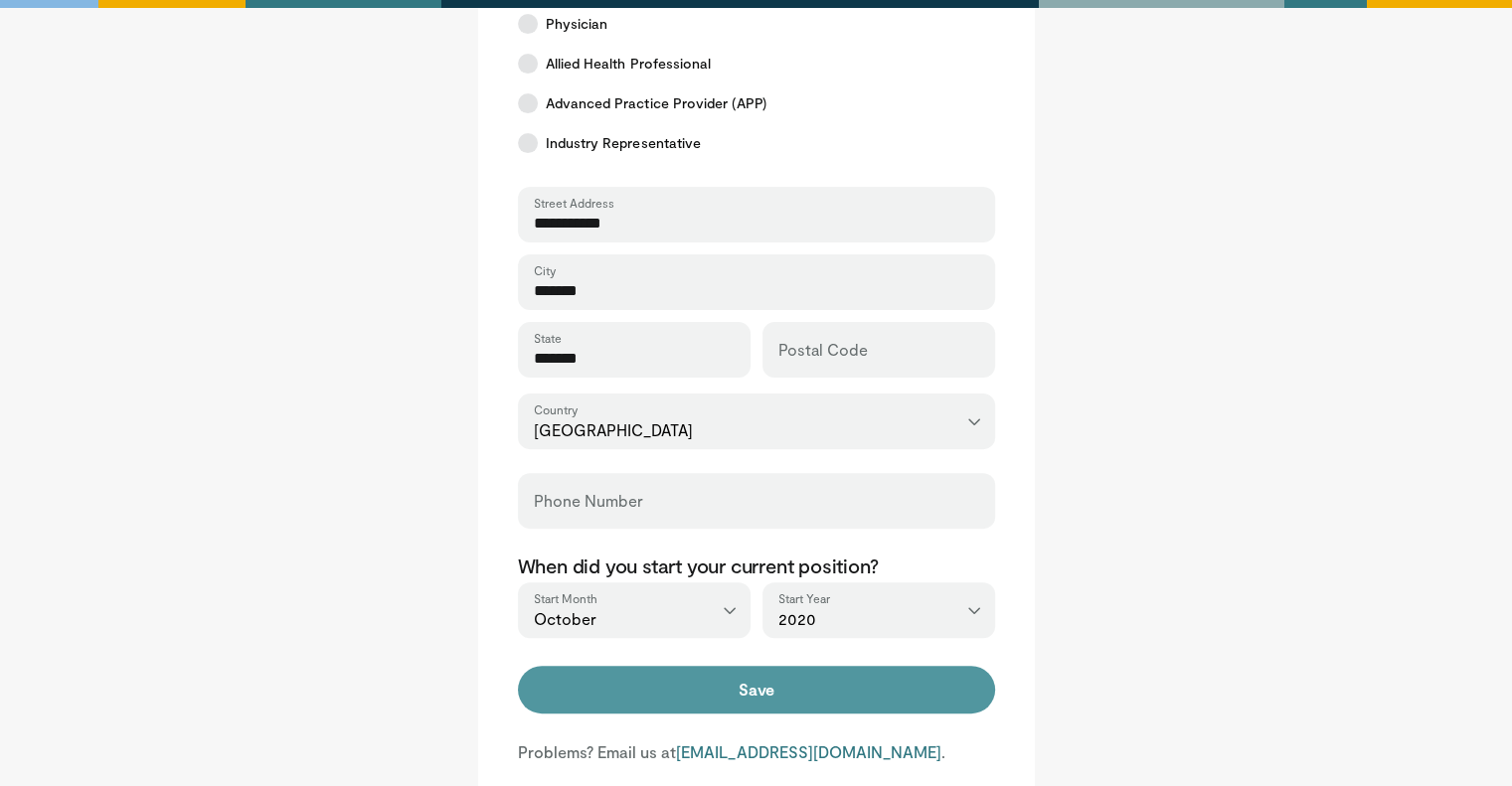 type on "**********" 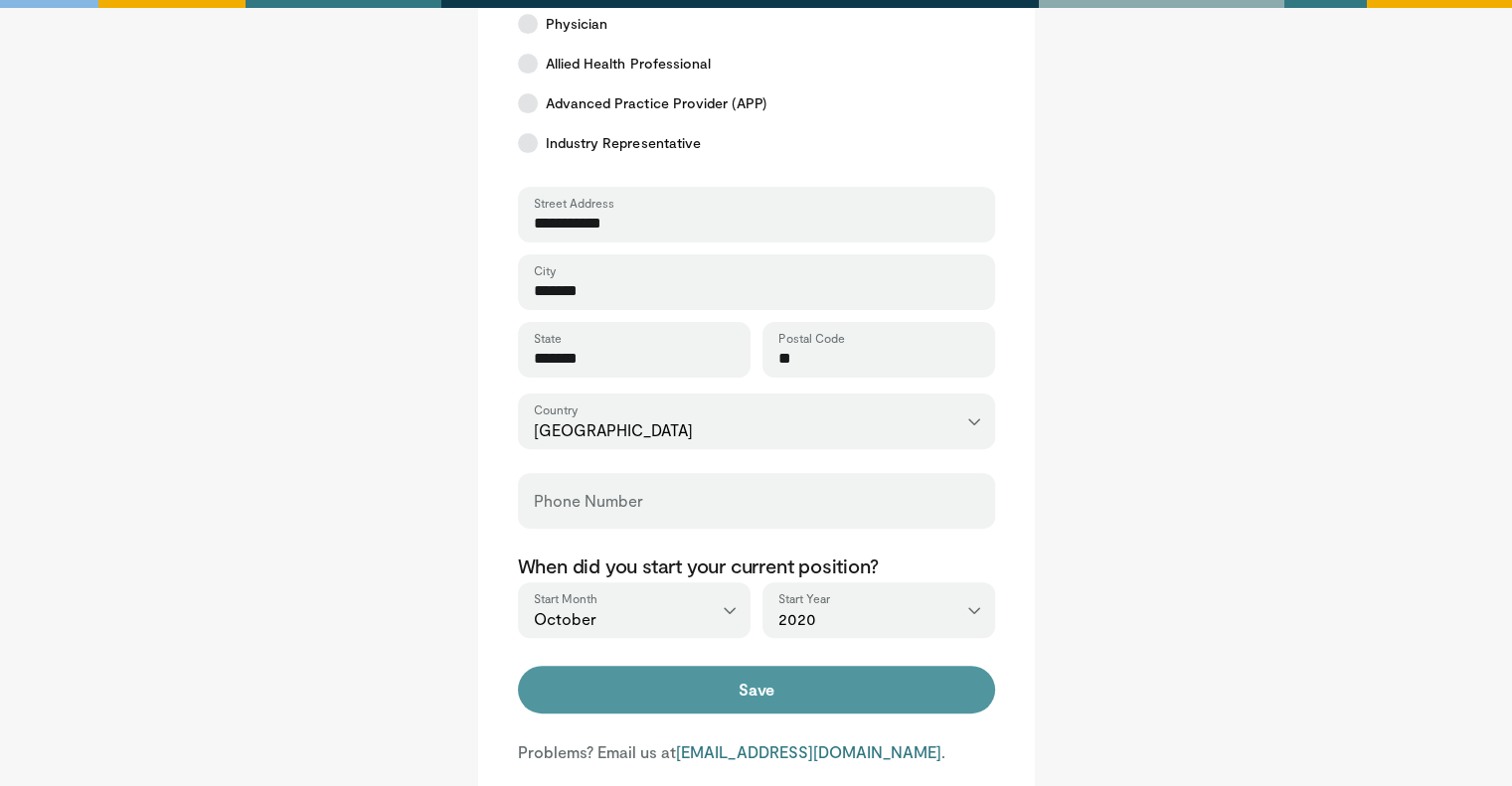 type on "**" 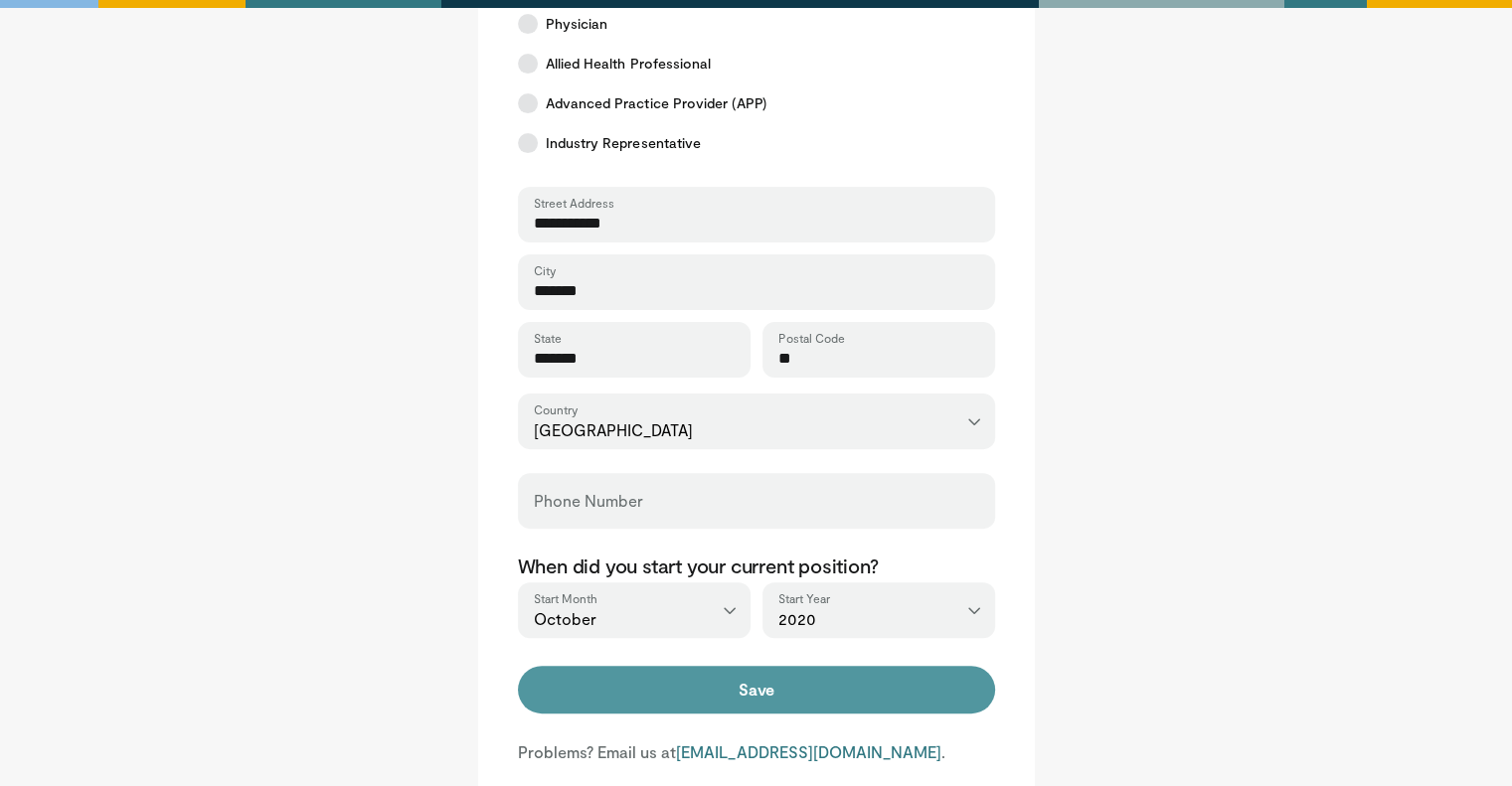 click on "Save" at bounding box center [756, 690] 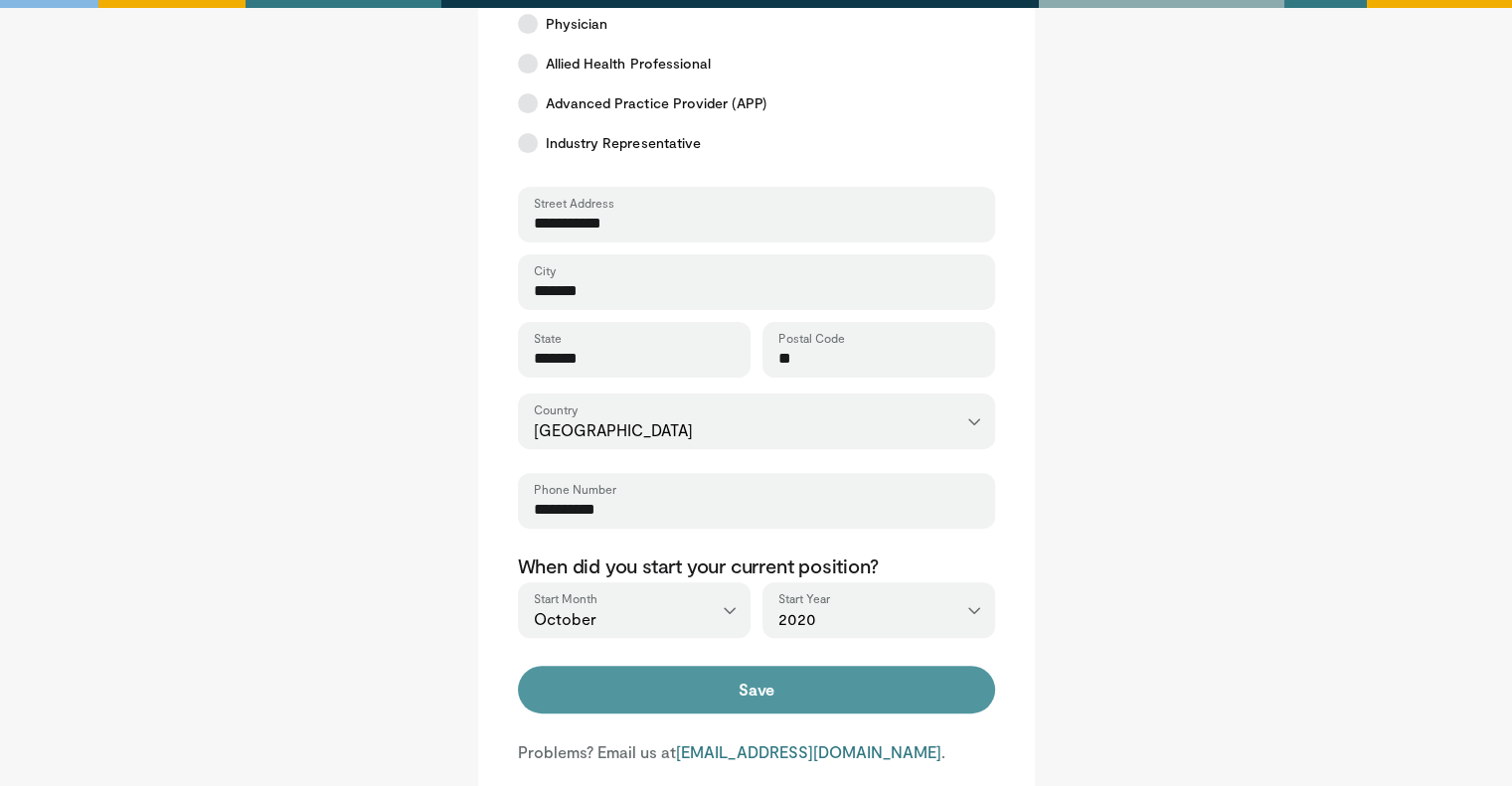 type on "**********" 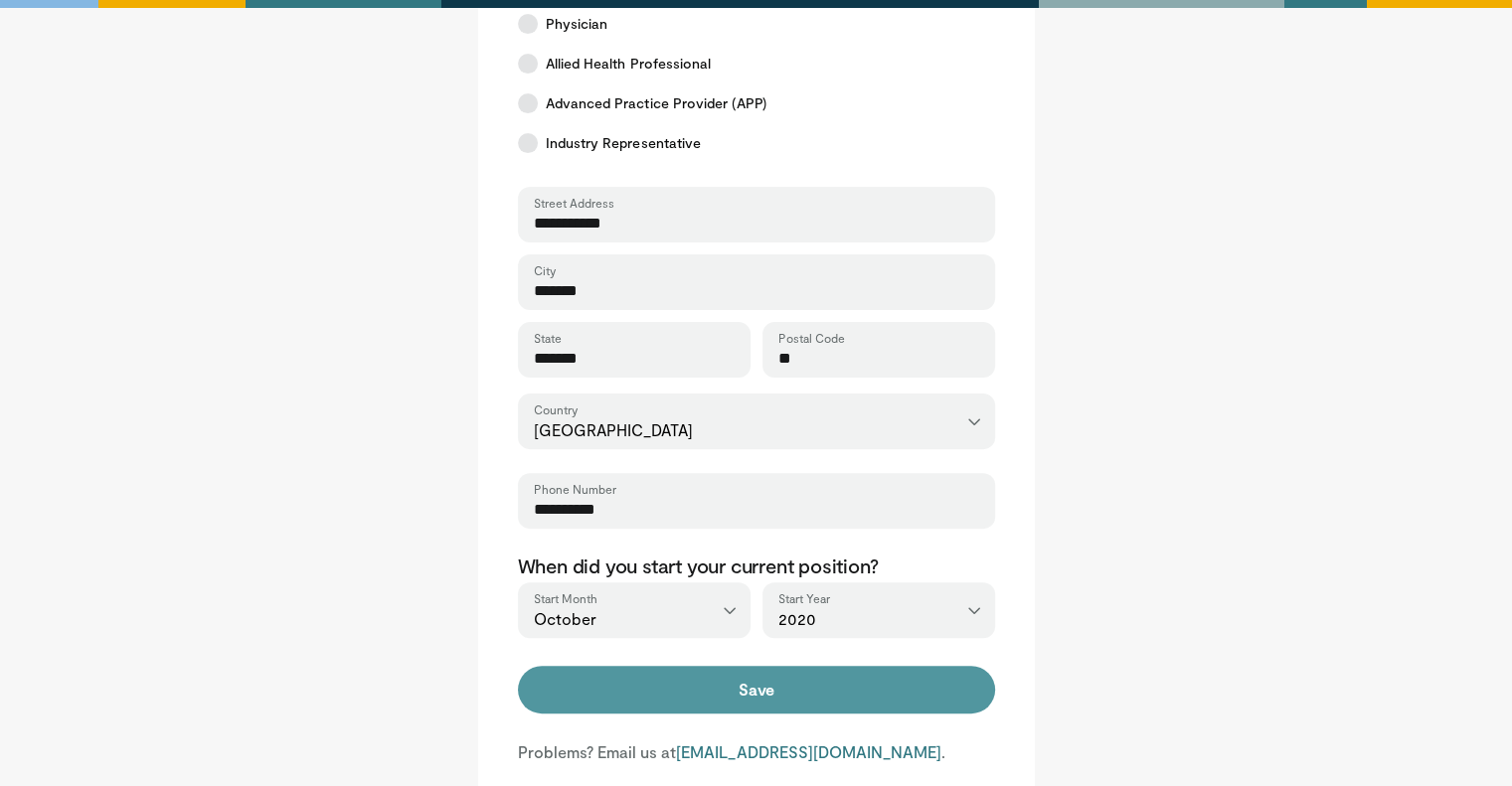 click on "Save" at bounding box center [756, 690] 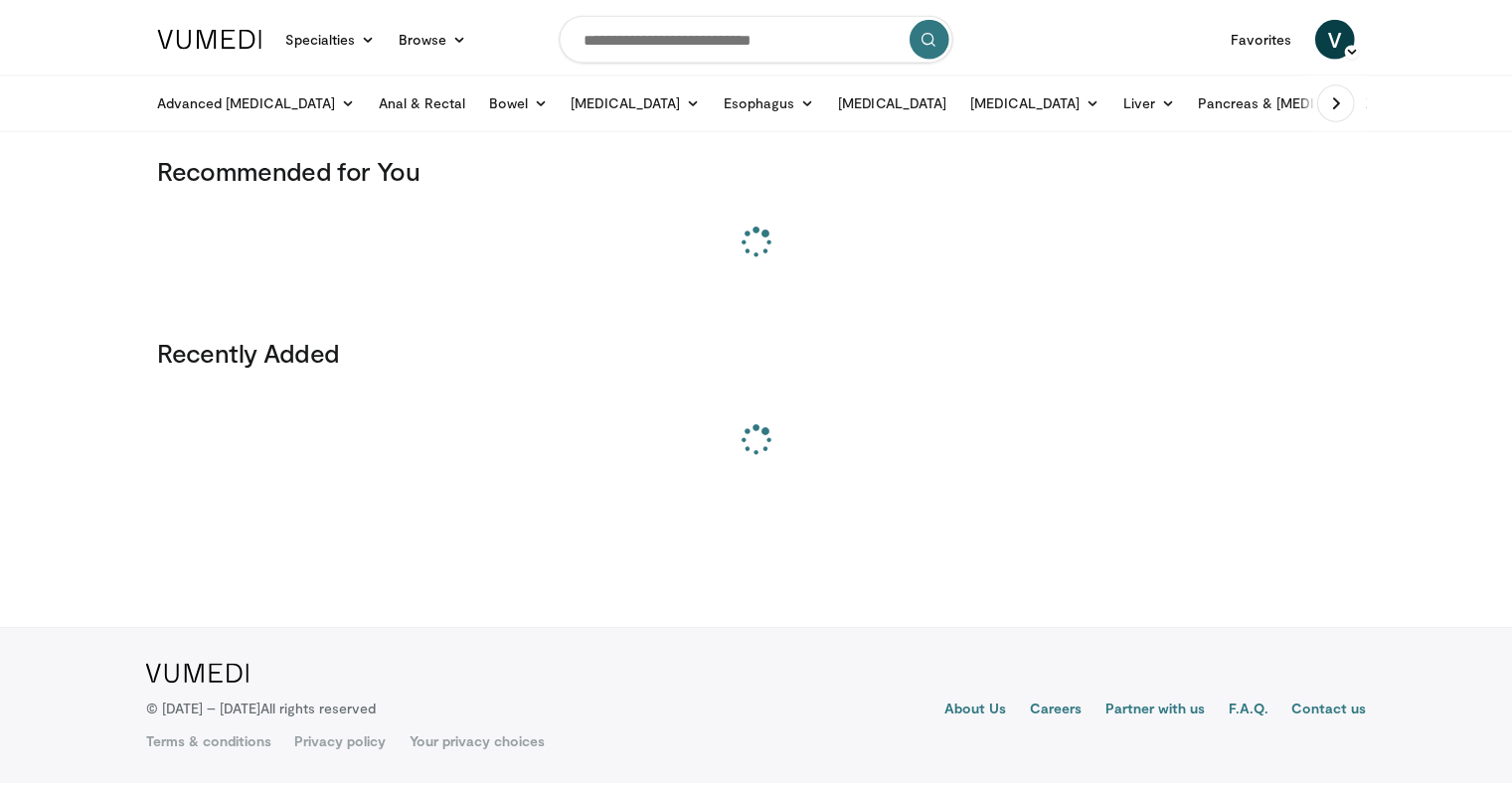 scroll, scrollTop: 0, scrollLeft: 0, axis: both 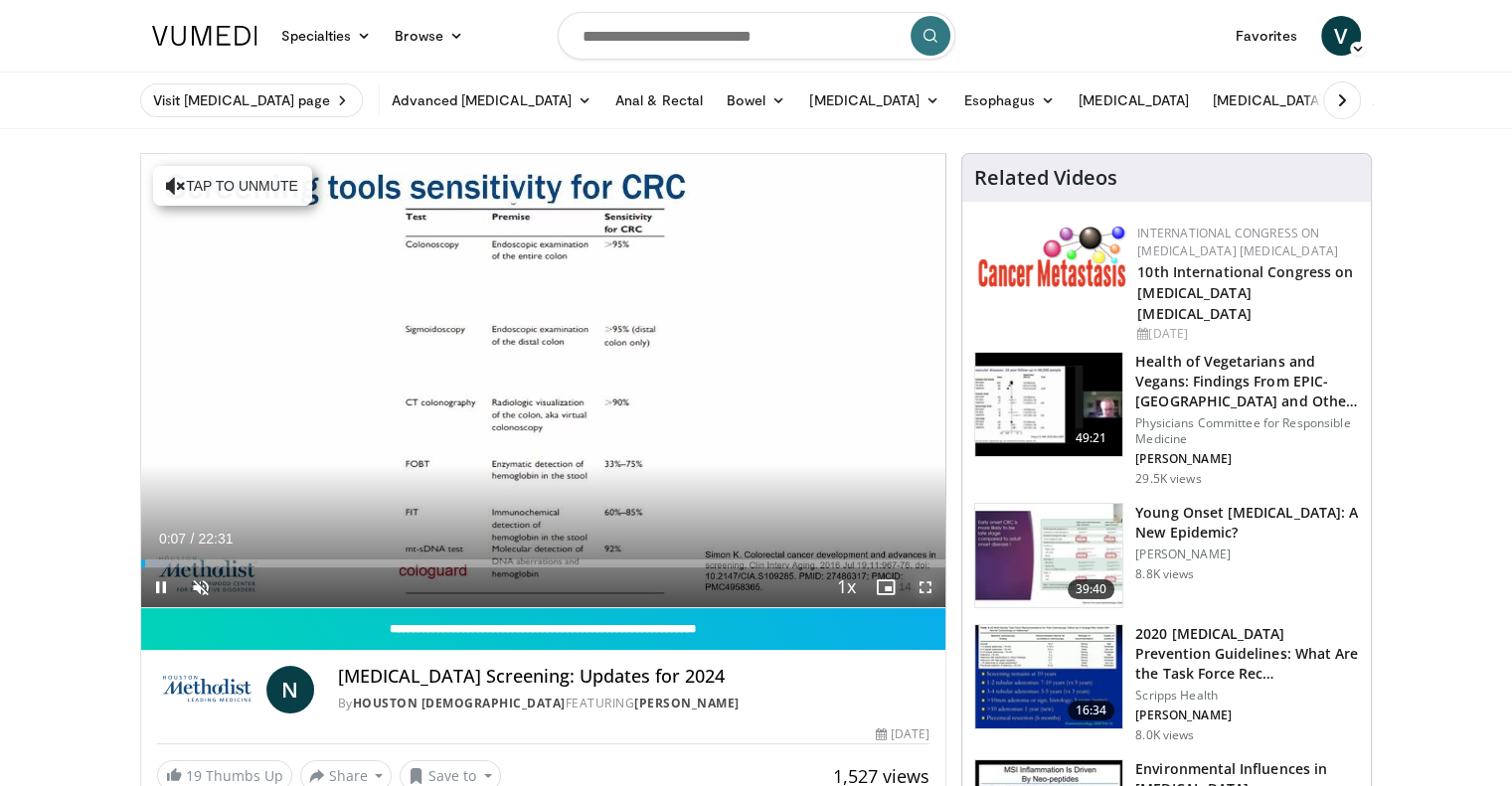 click at bounding box center (925, 587) 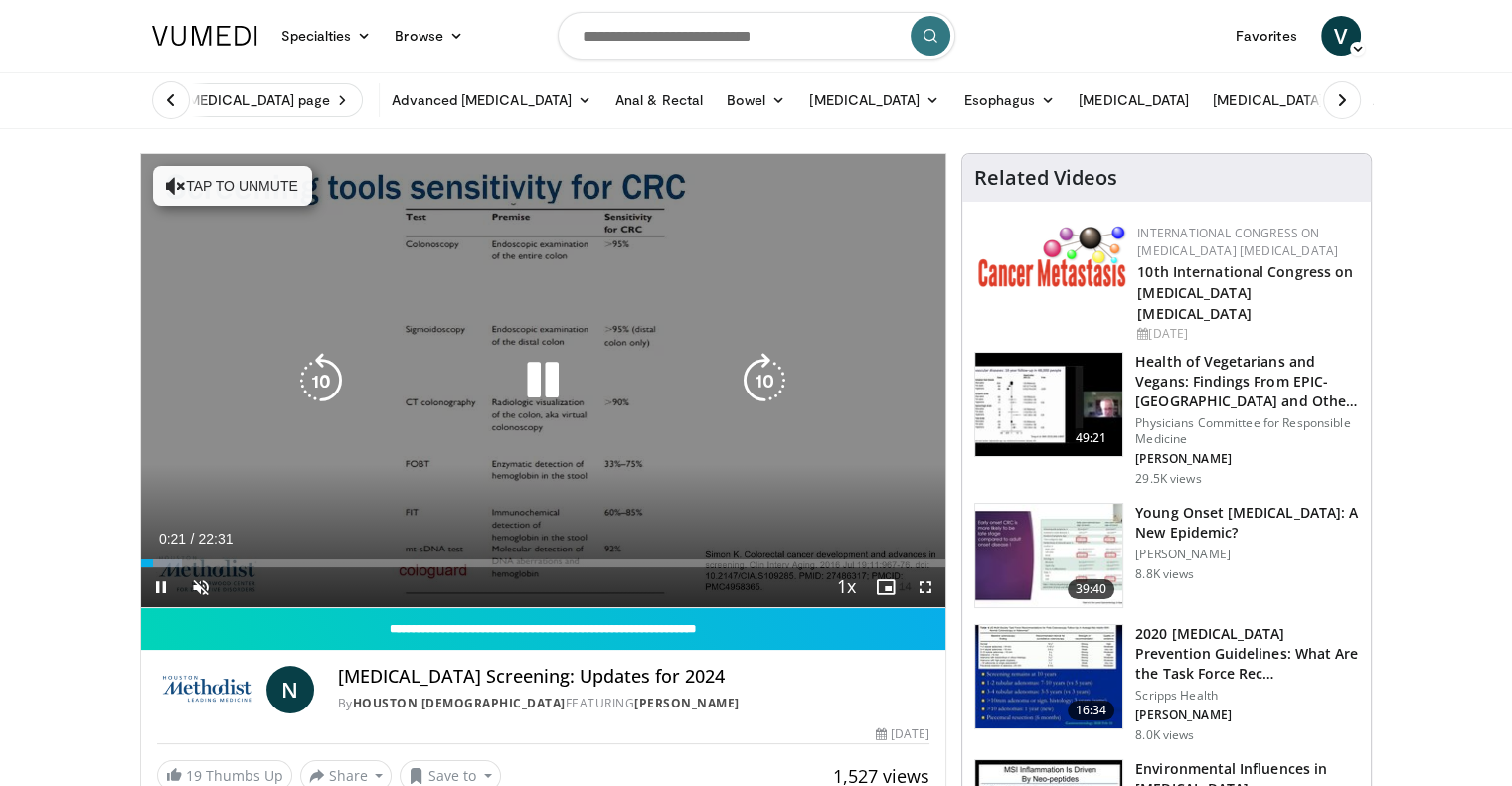 click at bounding box center (321, 381) 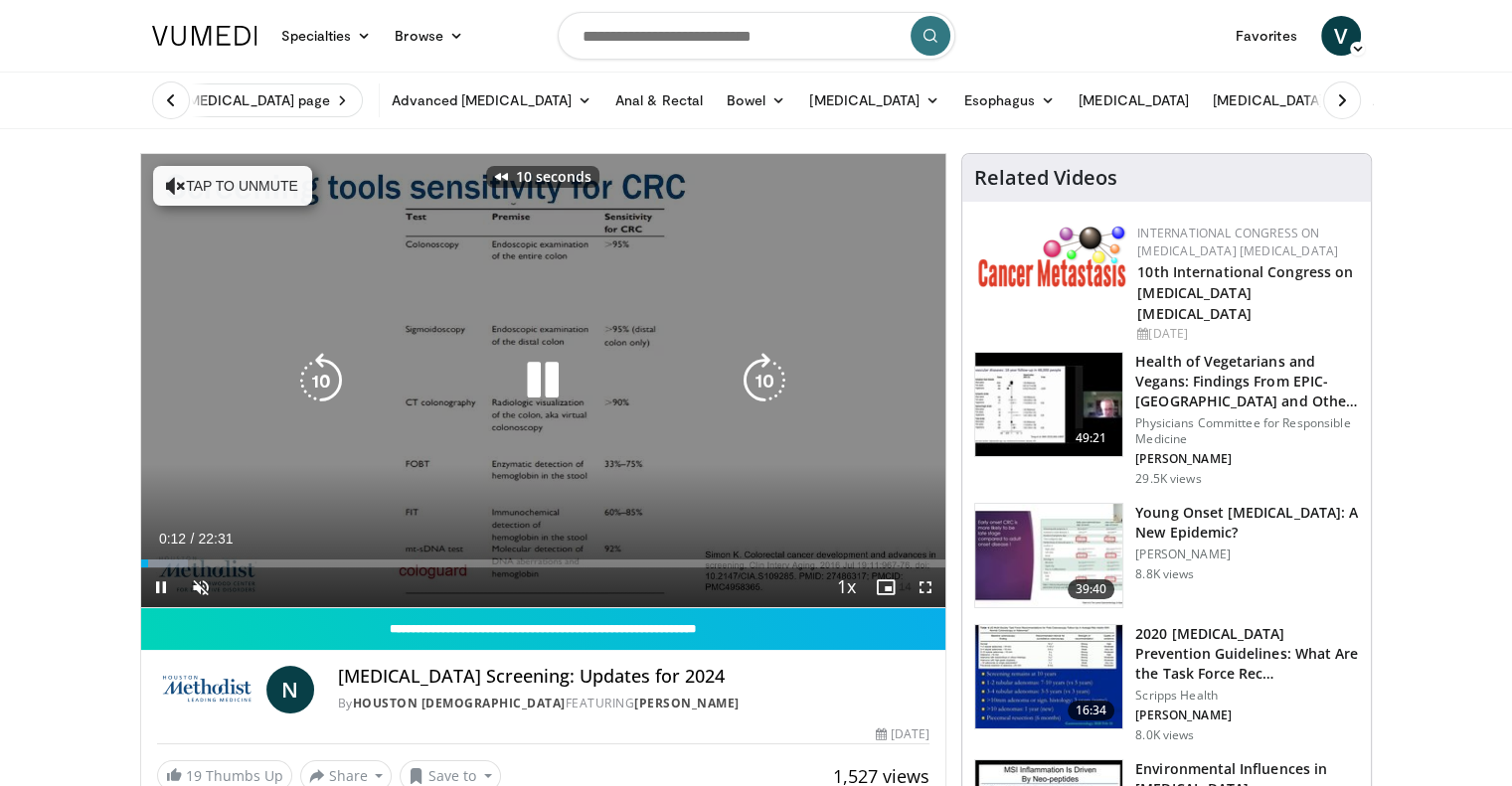 click at bounding box center [321, 381] 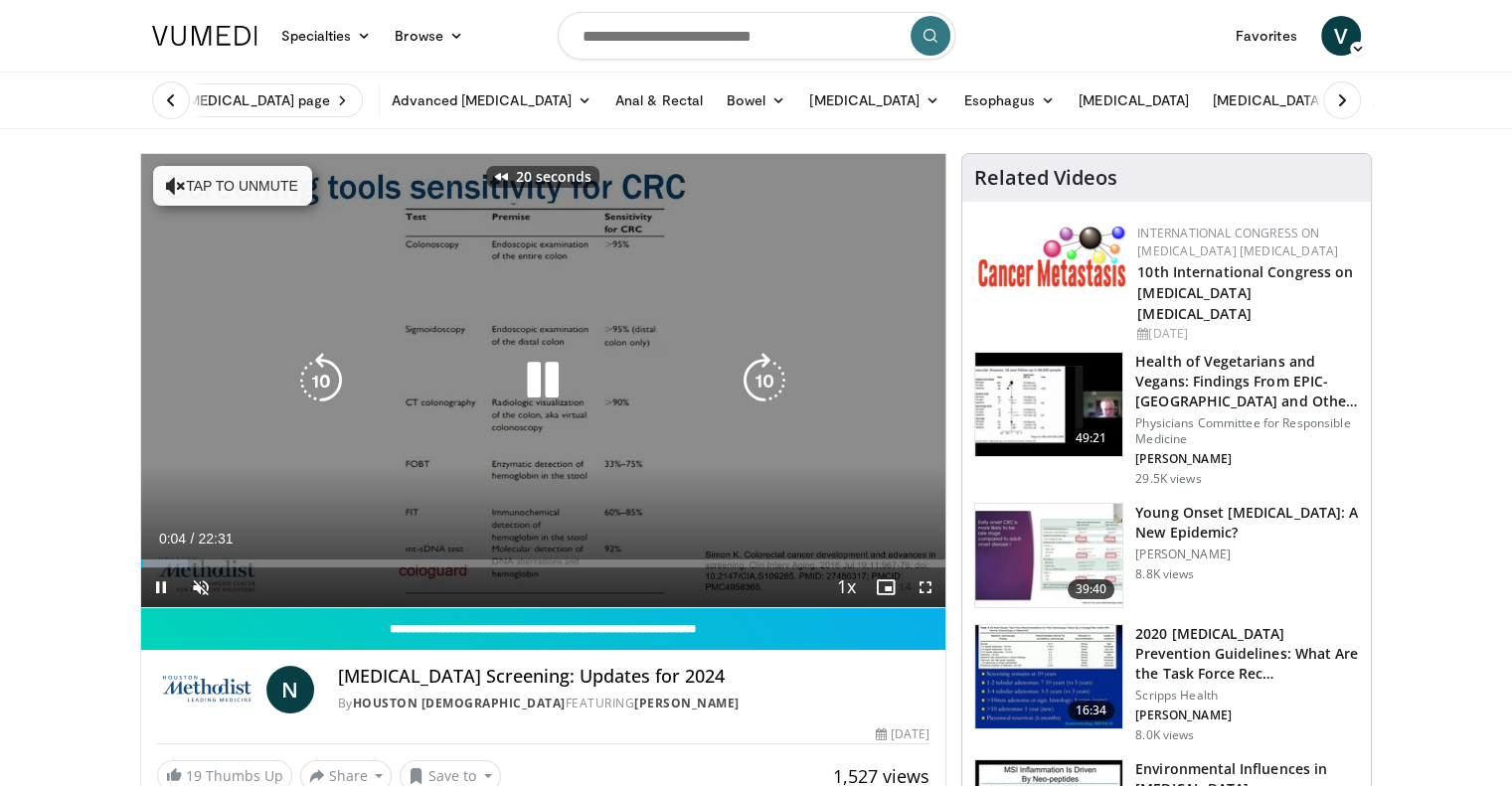 type 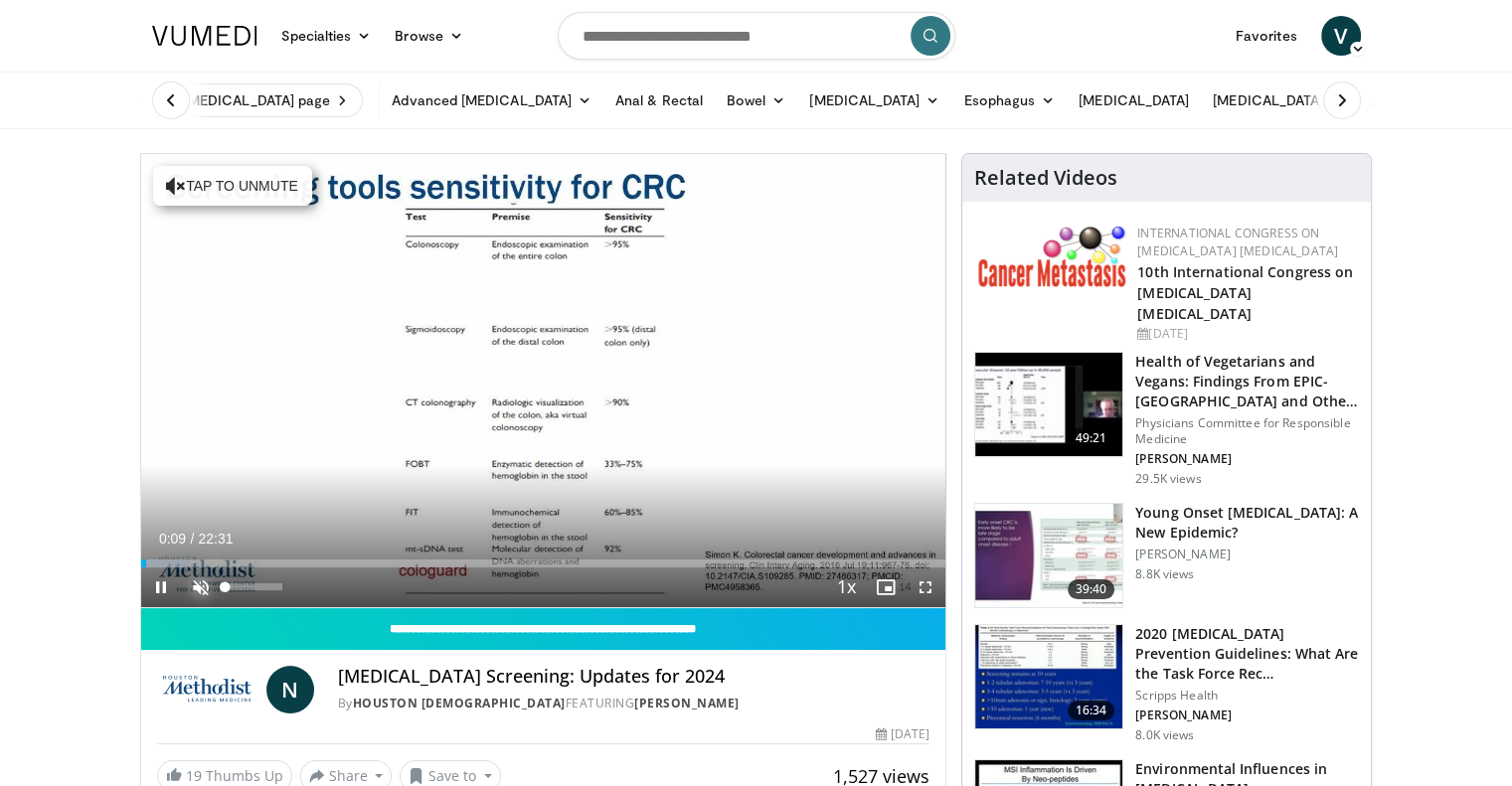 click at bounding box center [201, 587] 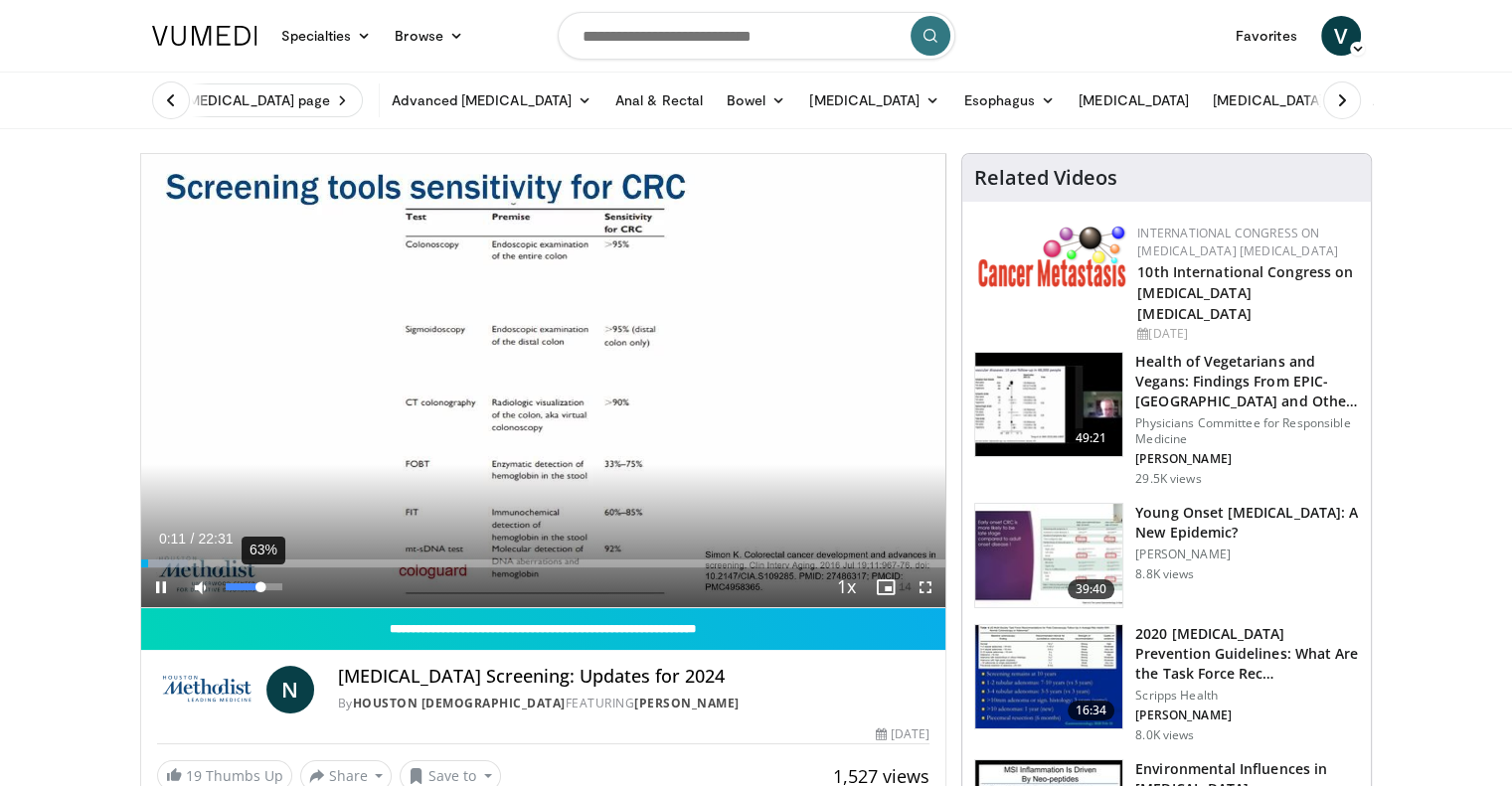 click on "63%" at bounding box center [253, 586] 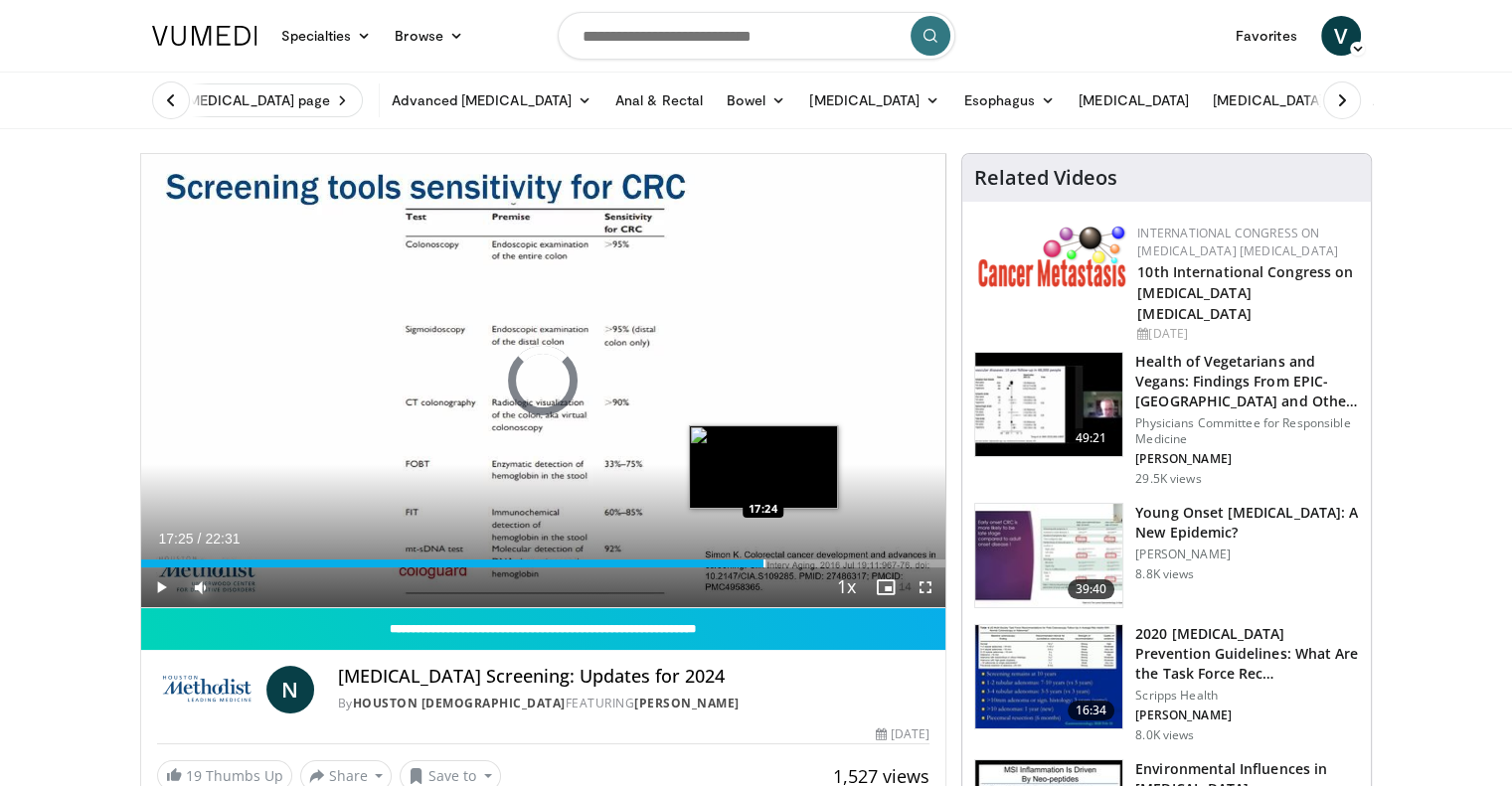 click at bounding box center (764, 563) 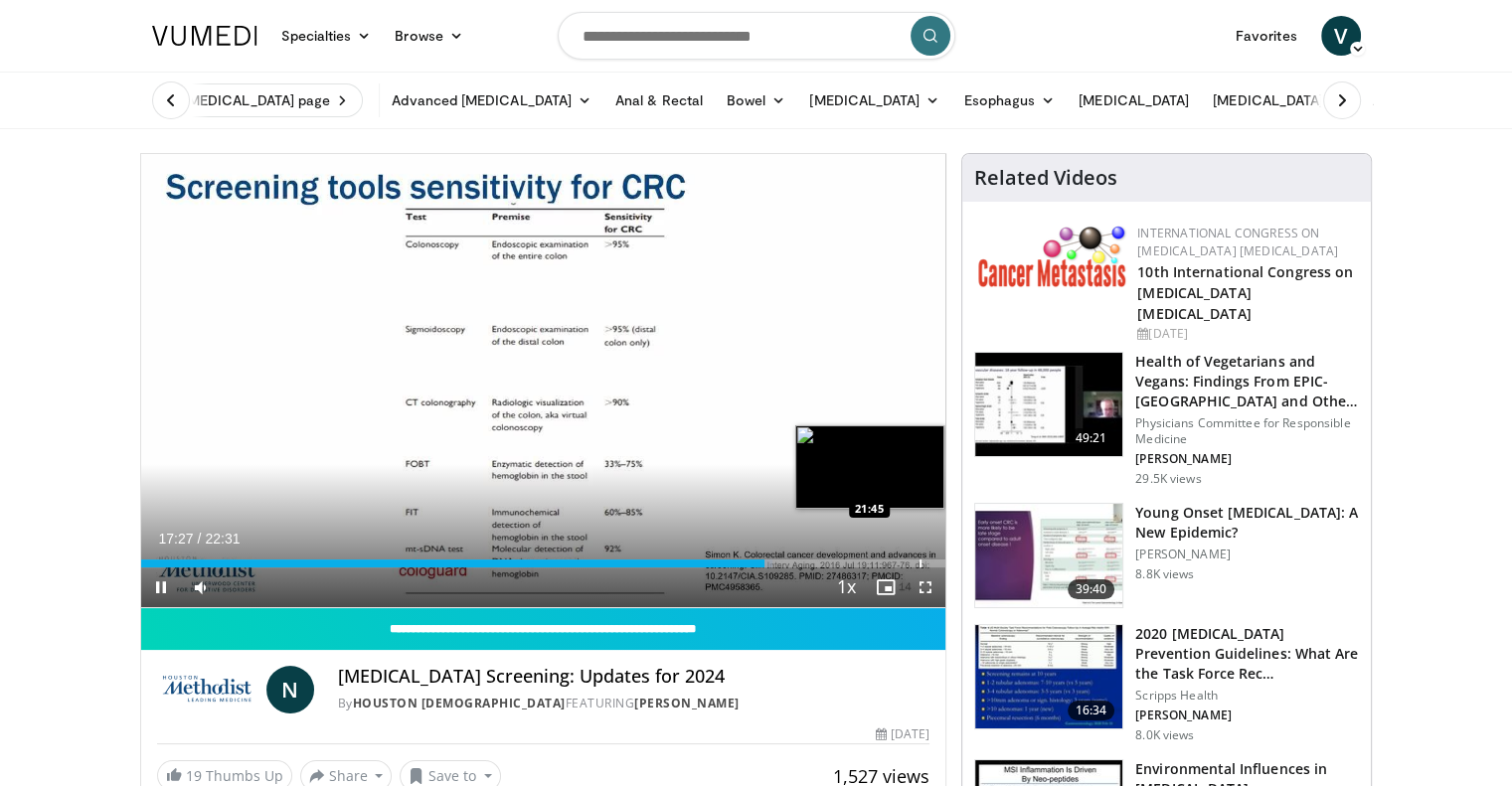 click on "**********" at bounding box center (544, 381) 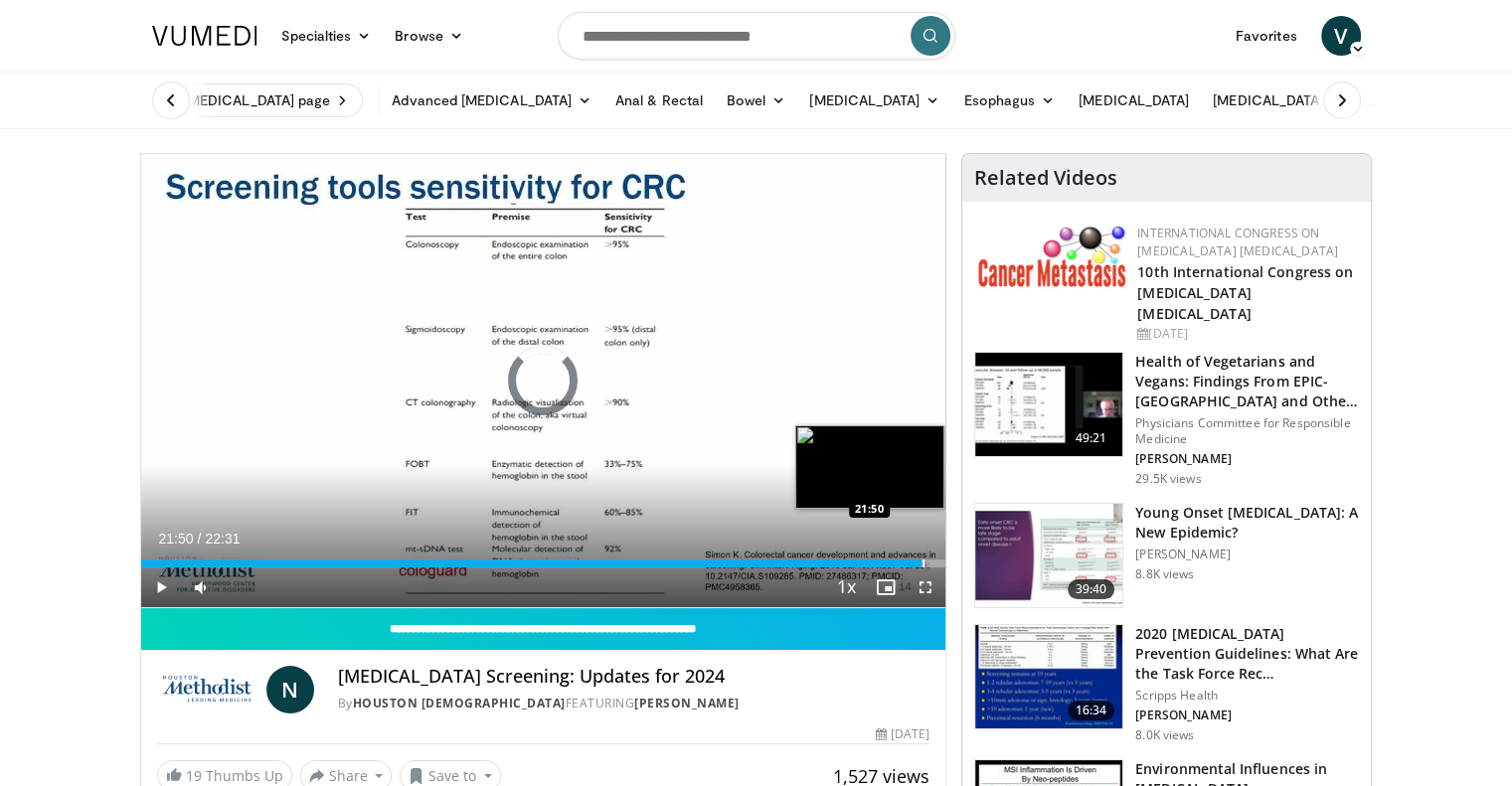 click at bounding box center (924, 563) 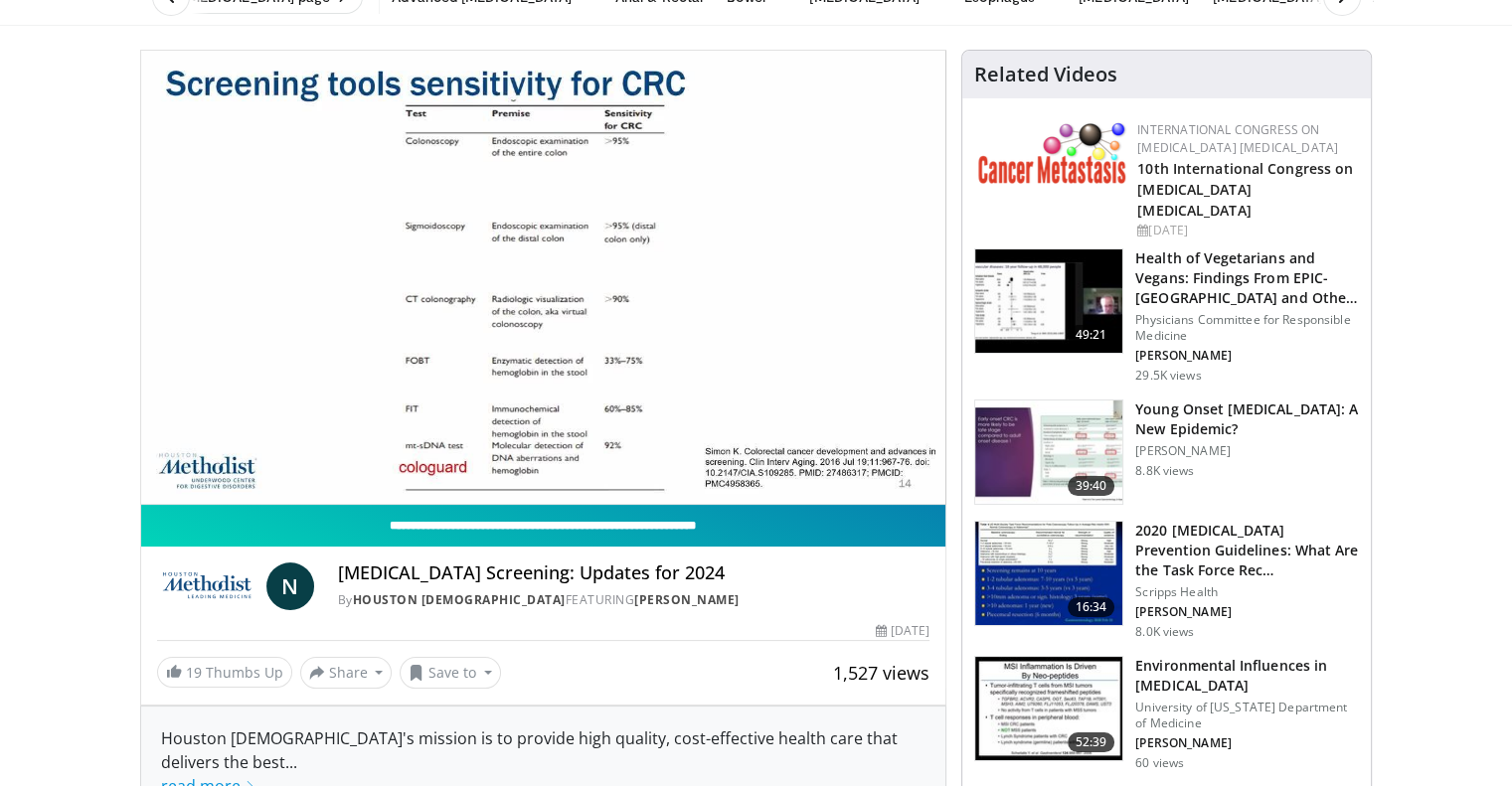 scroll, scrollTop: 109, scrollLeft: 0, axis: vertical 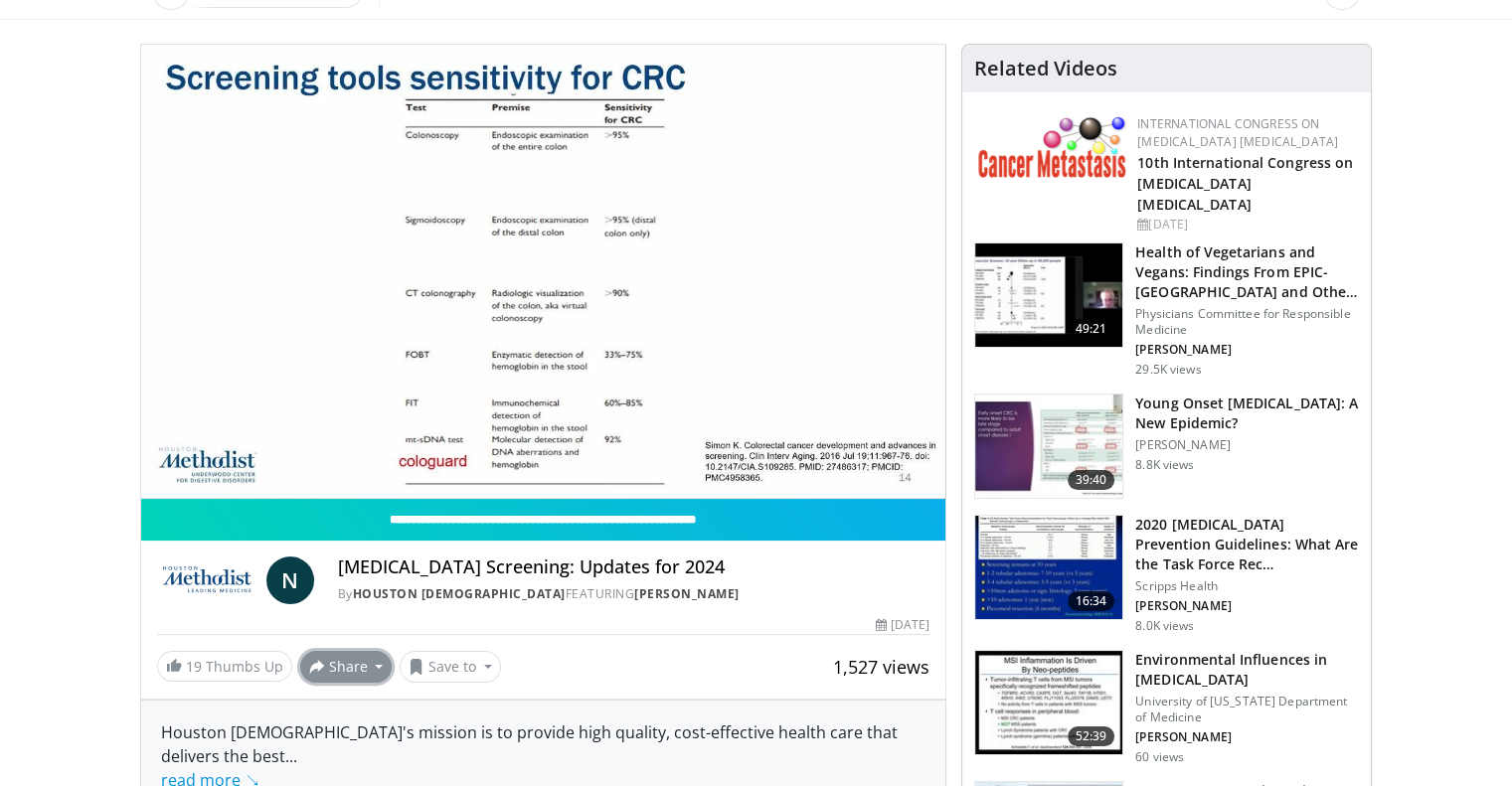 click on "Share" at bounding box center [346, 667] 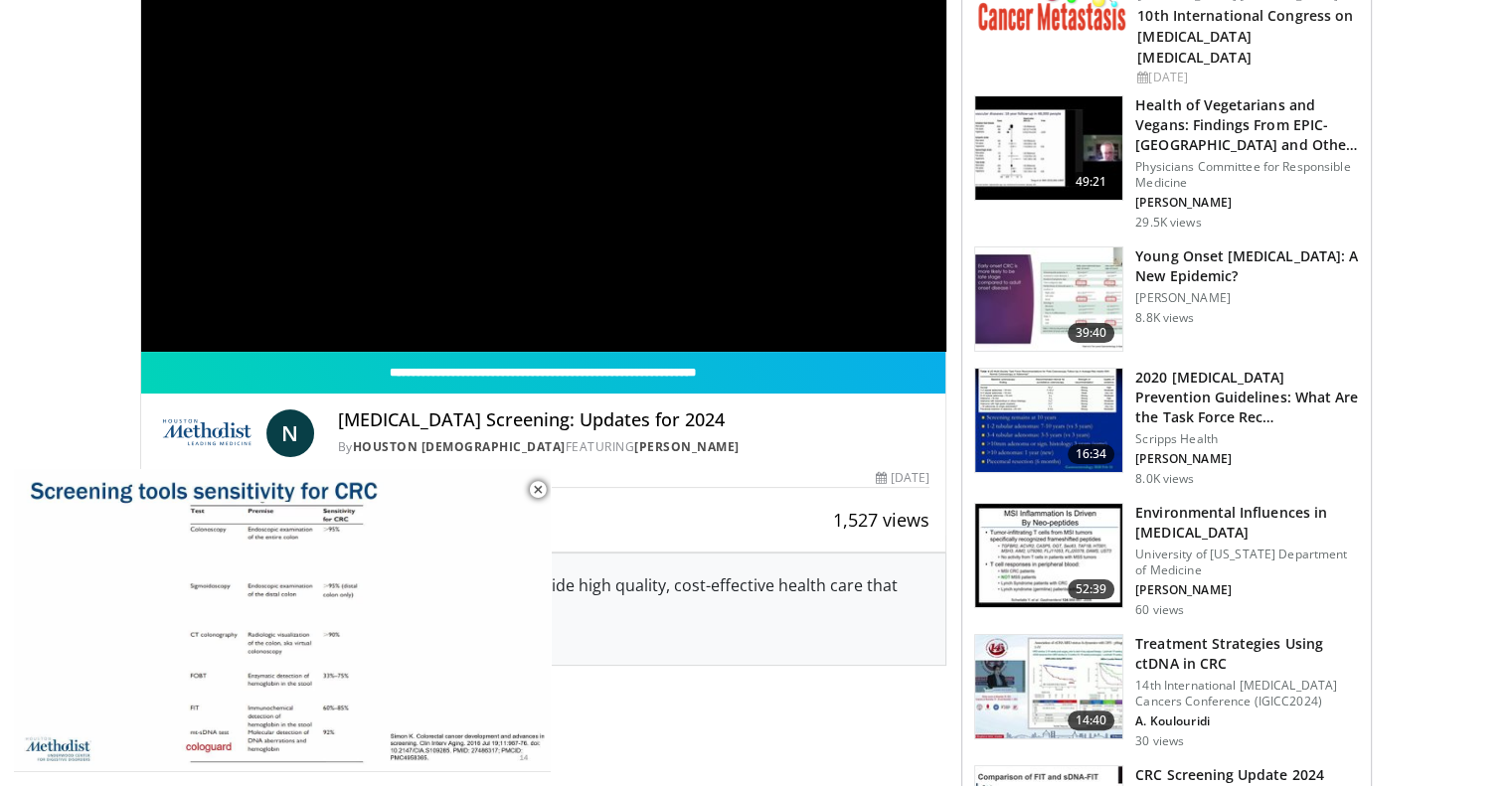 scroll, scrollTop: 246, scrollLeft: 0, axis: vertical 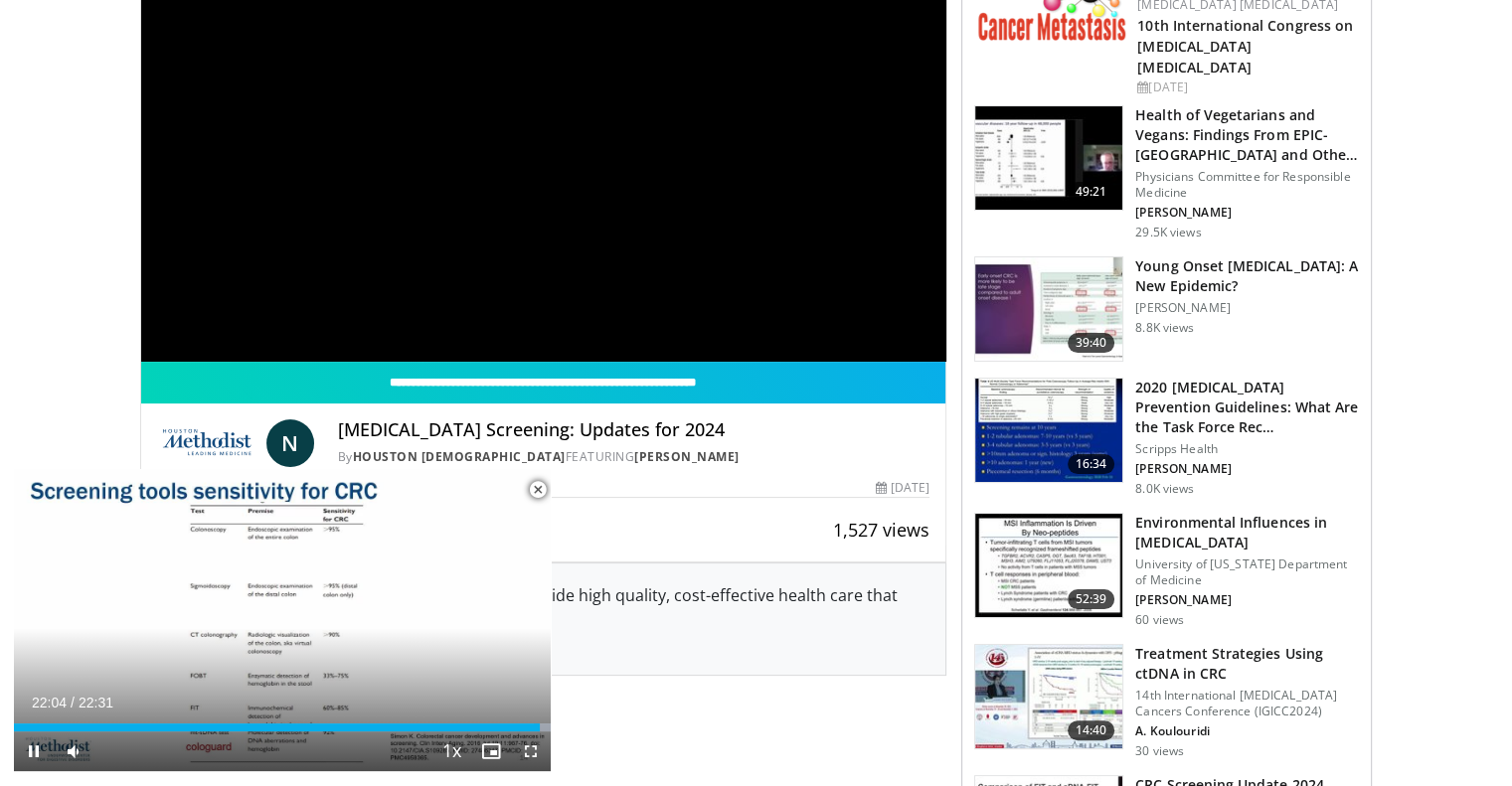 click at bounding box center (538, 490) 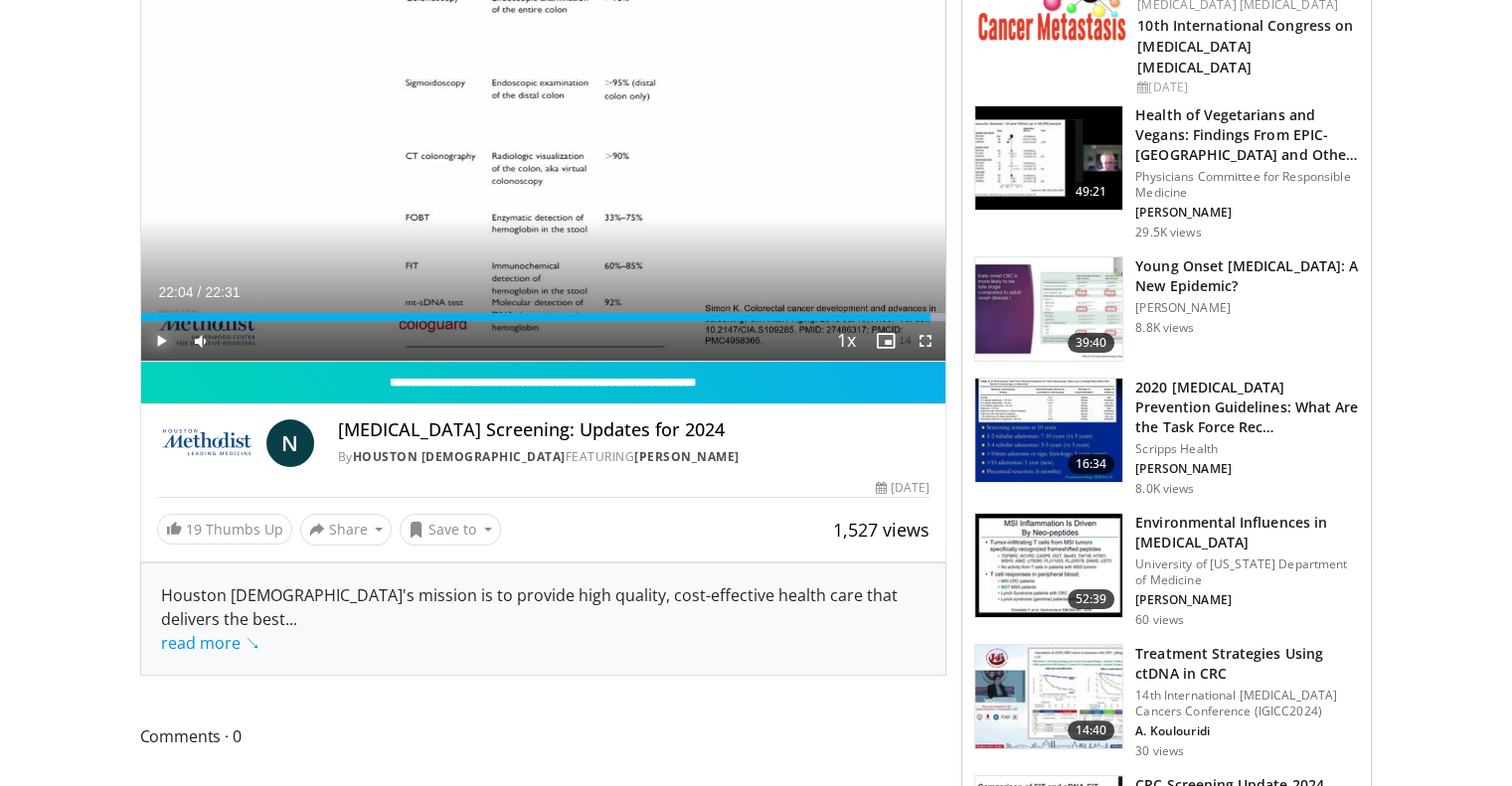 click at bounding box center [161, 341] 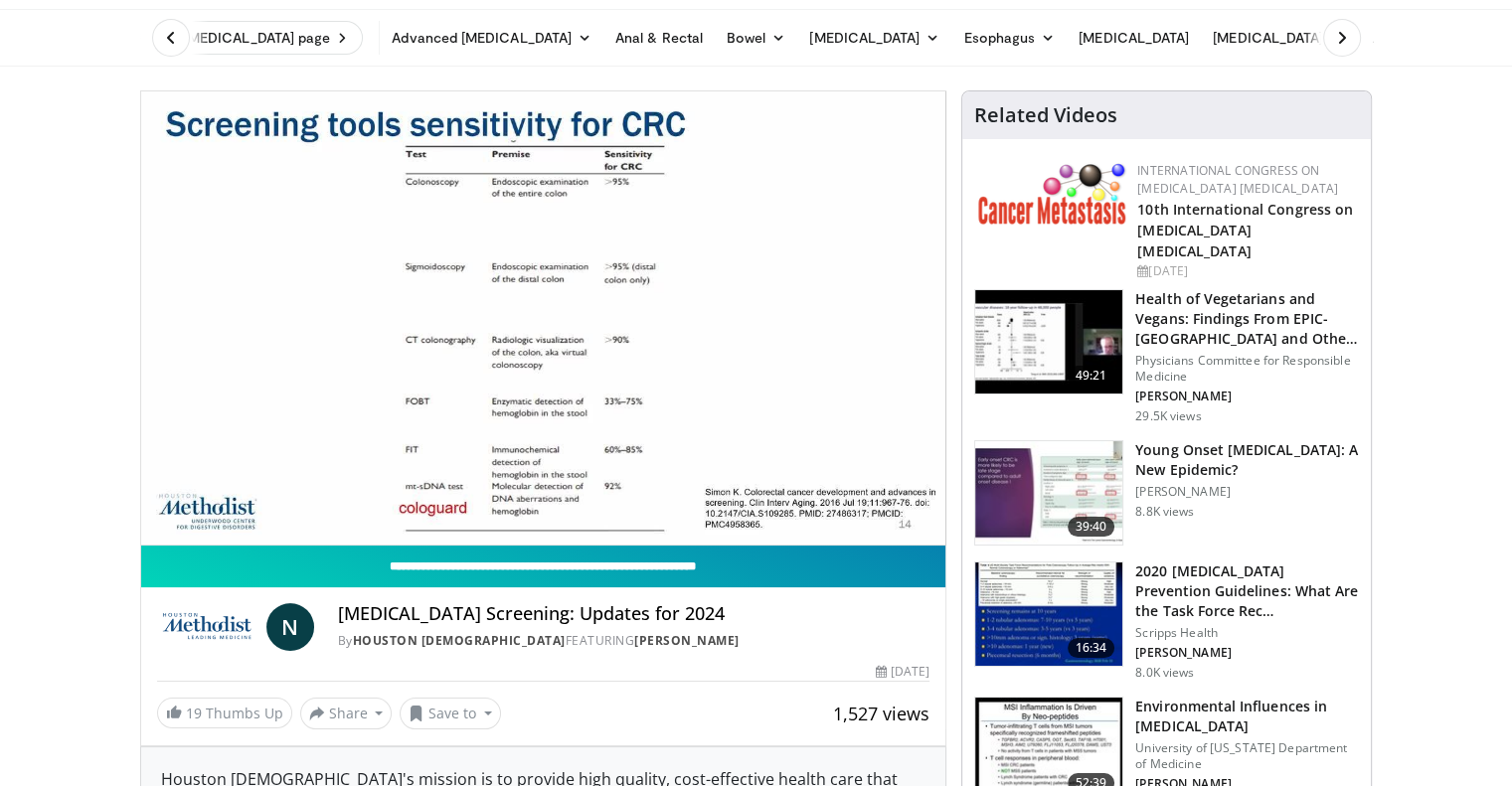 scroll, scrollTop: 64, scrollLeft: 0, axis: vertical 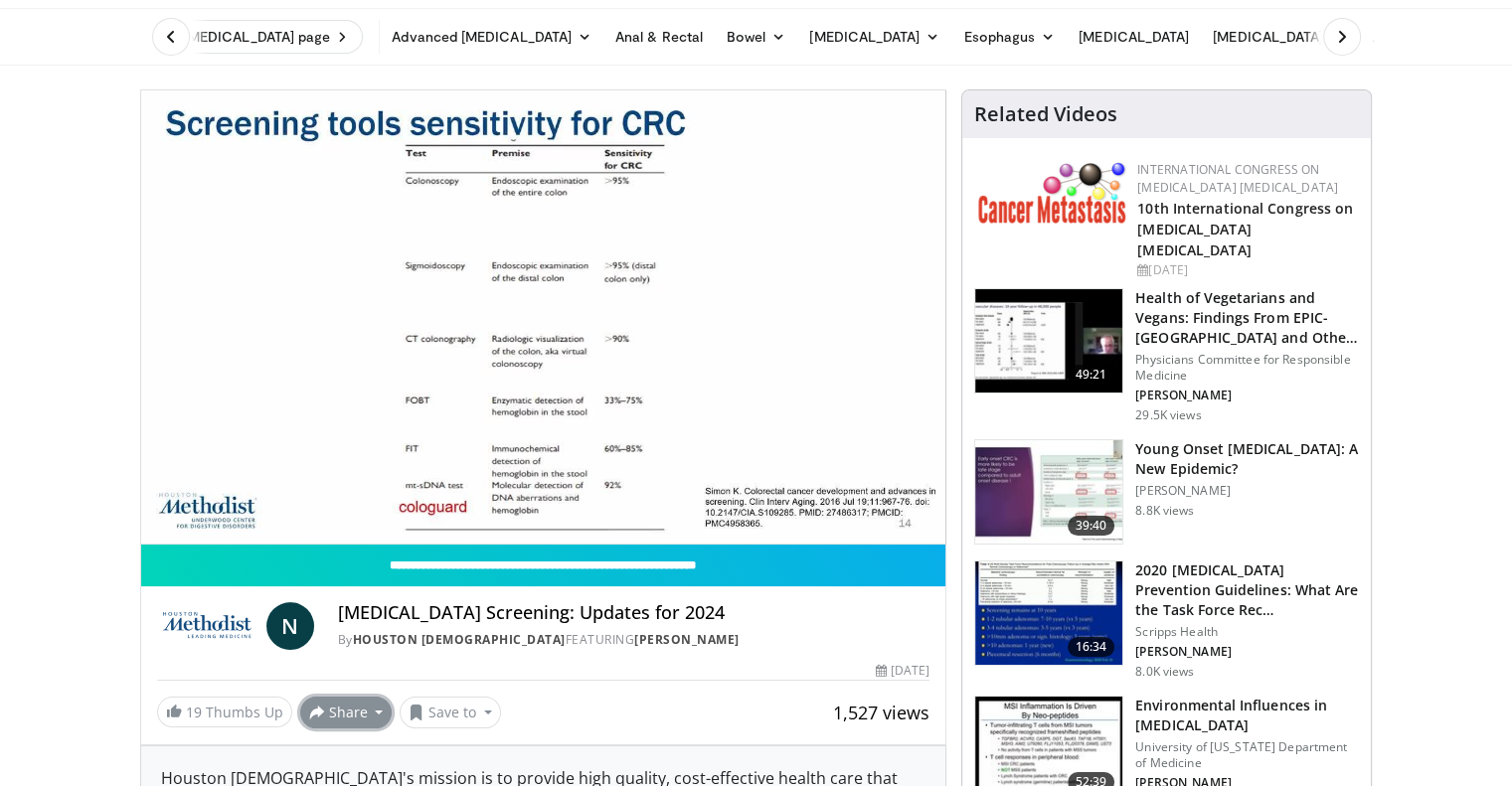 click on "Share" at bounding box center [346, 712] 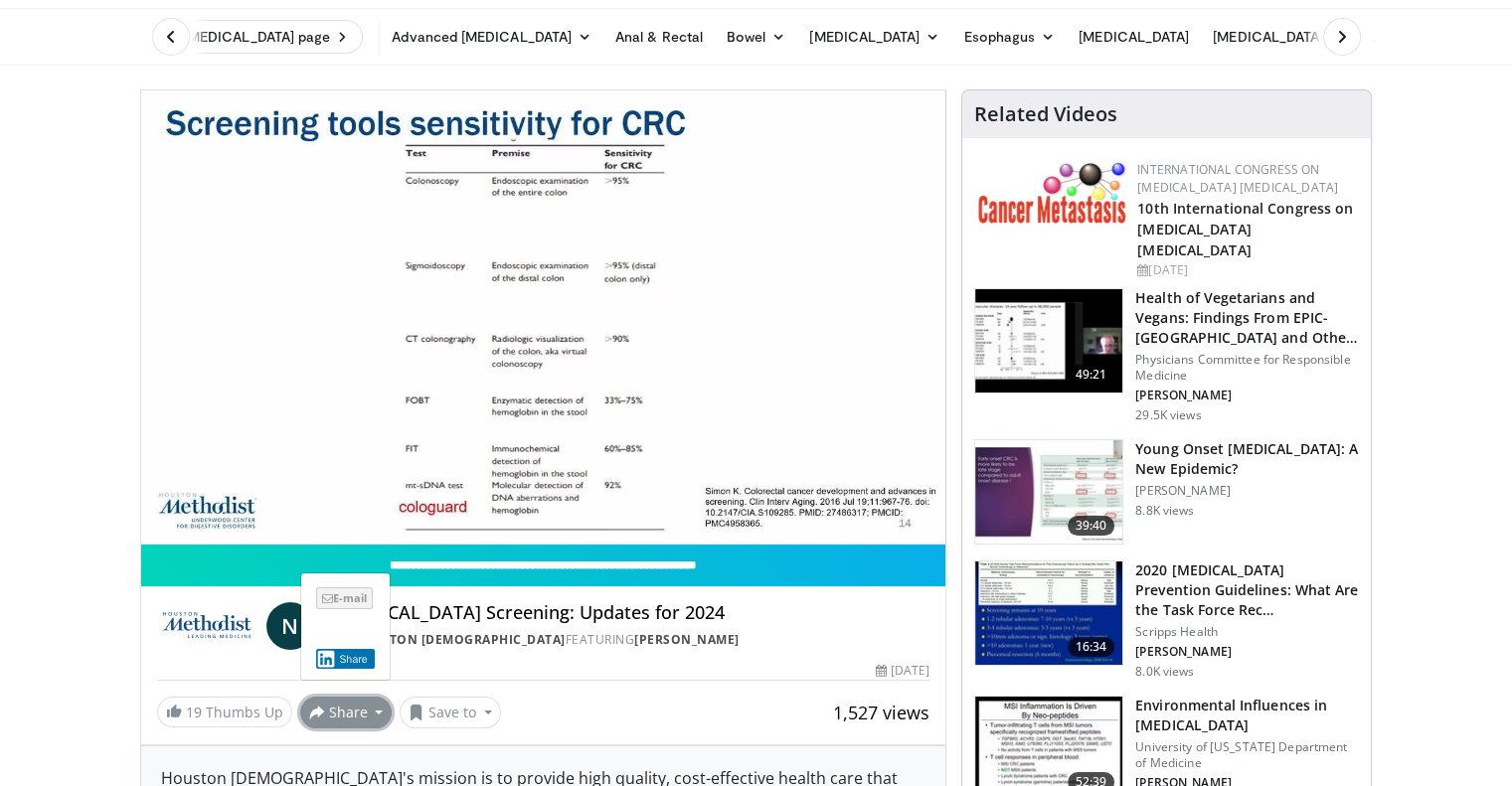 click on "E-mail" at bounding box center (344, 598) 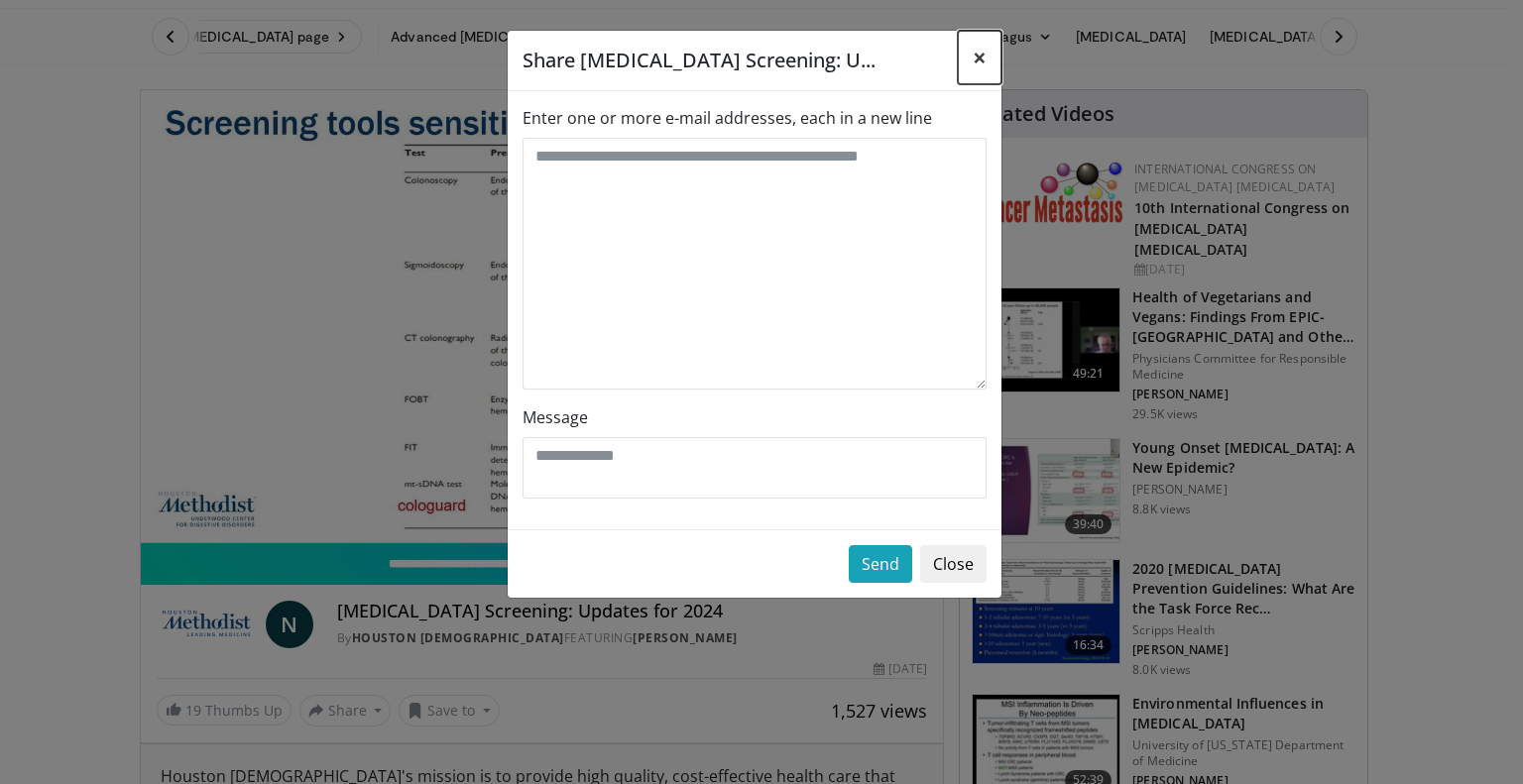 click on "×" at bounding box center [980, 56] 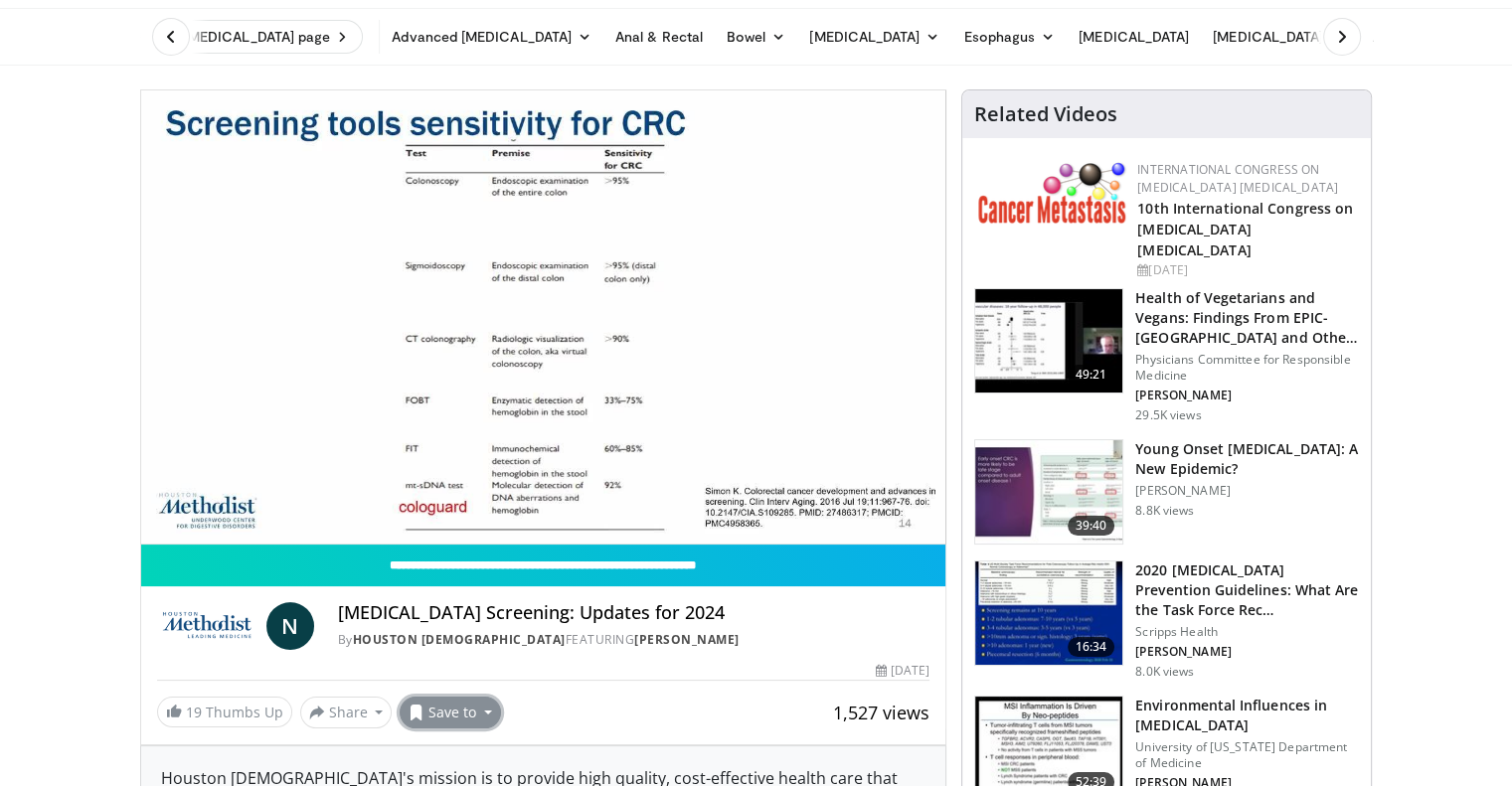 click on "Save to" at bounding box center [450, 712] 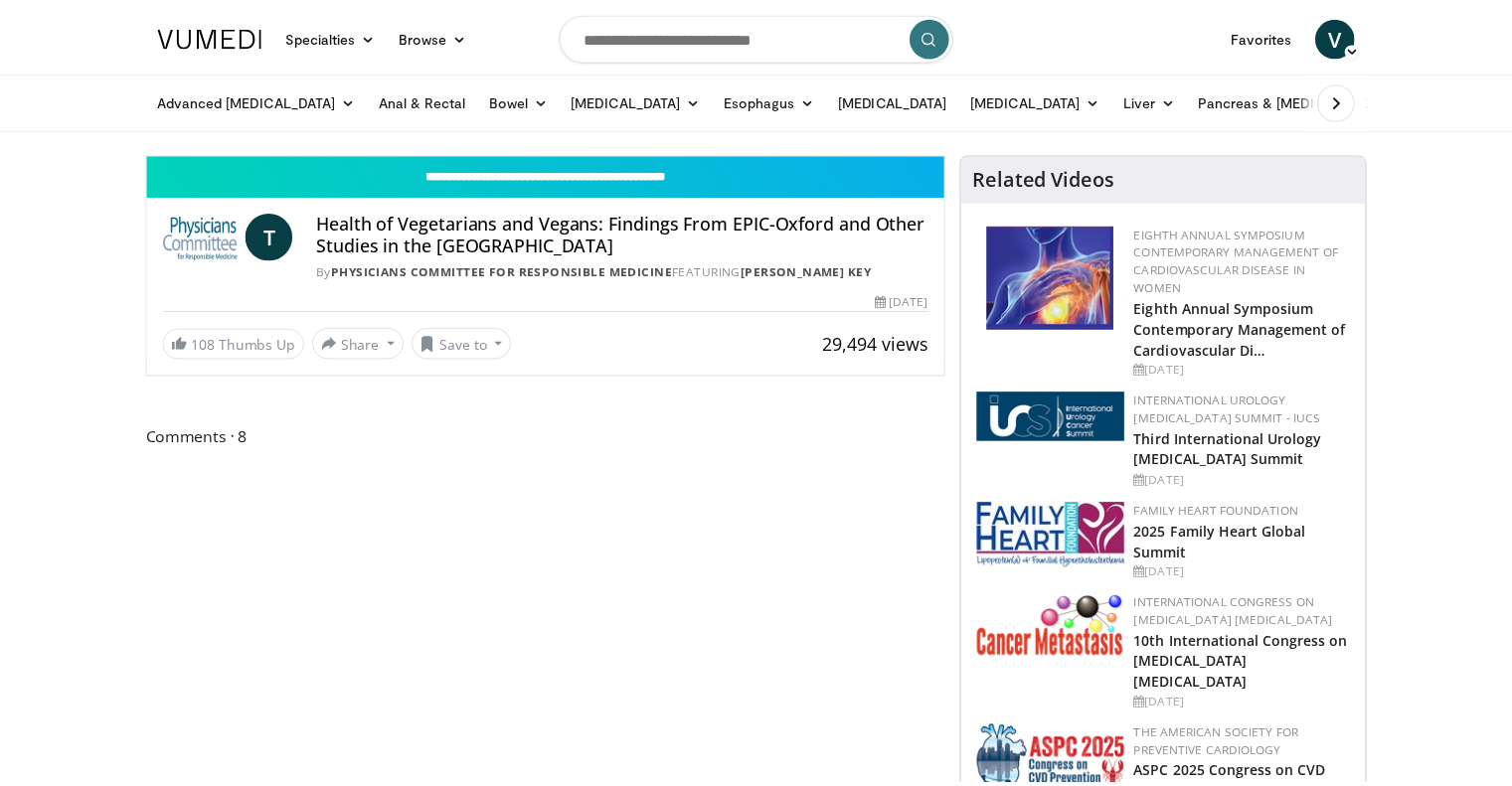 scroll, scrollTop: 0, scrollLeft: 0, axis: both 